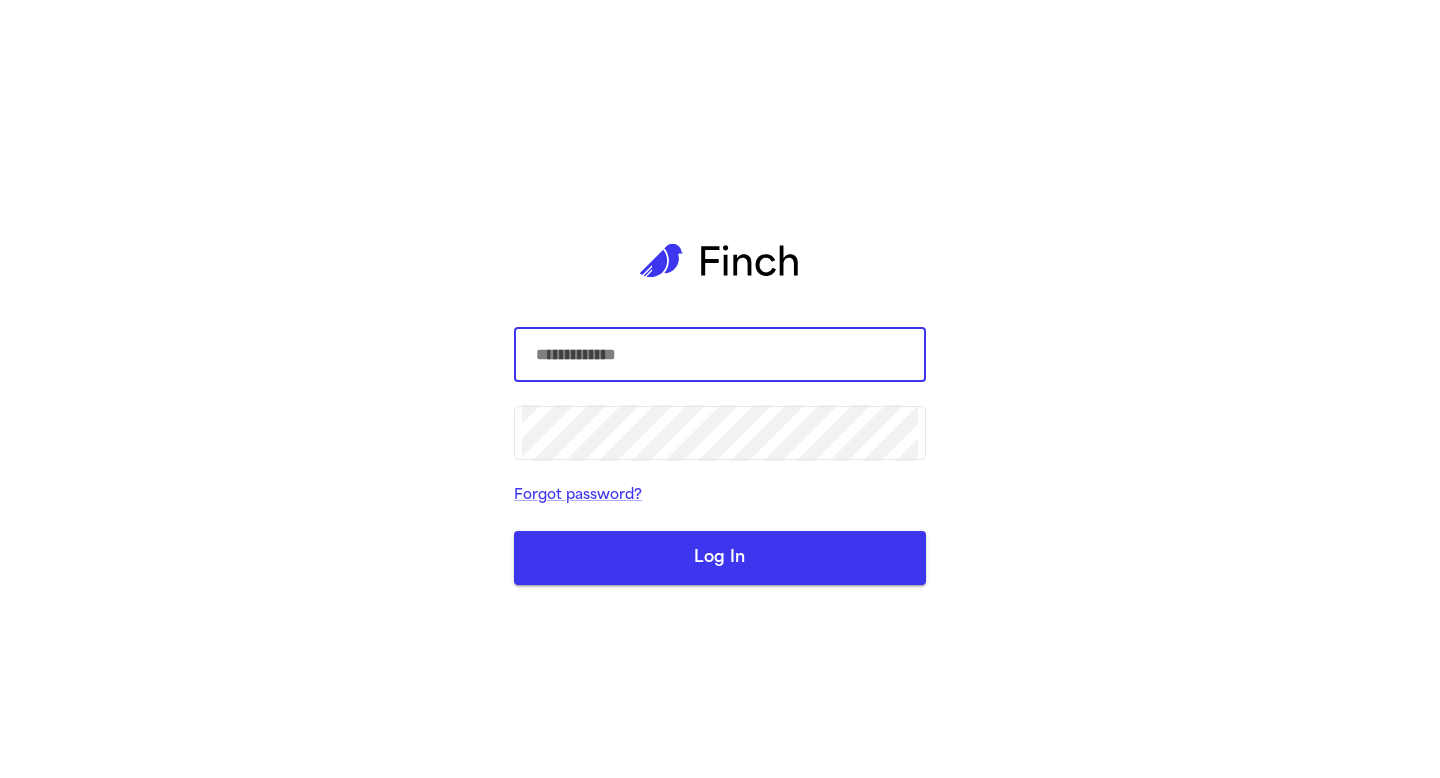 scroll, scrollTop: 0, scrollLeft: 0, axis: both 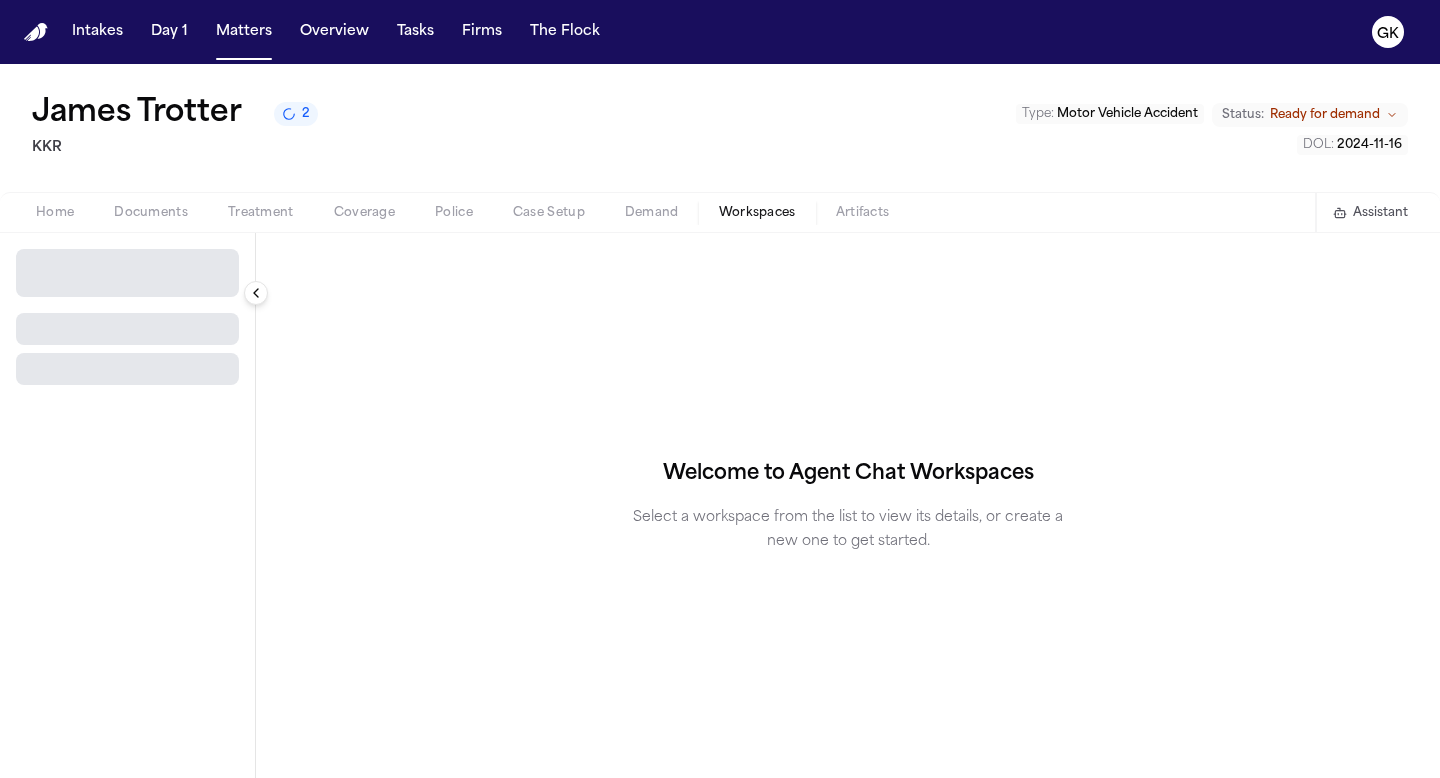 click on "Workspaces" at bounding box center [757, 213] 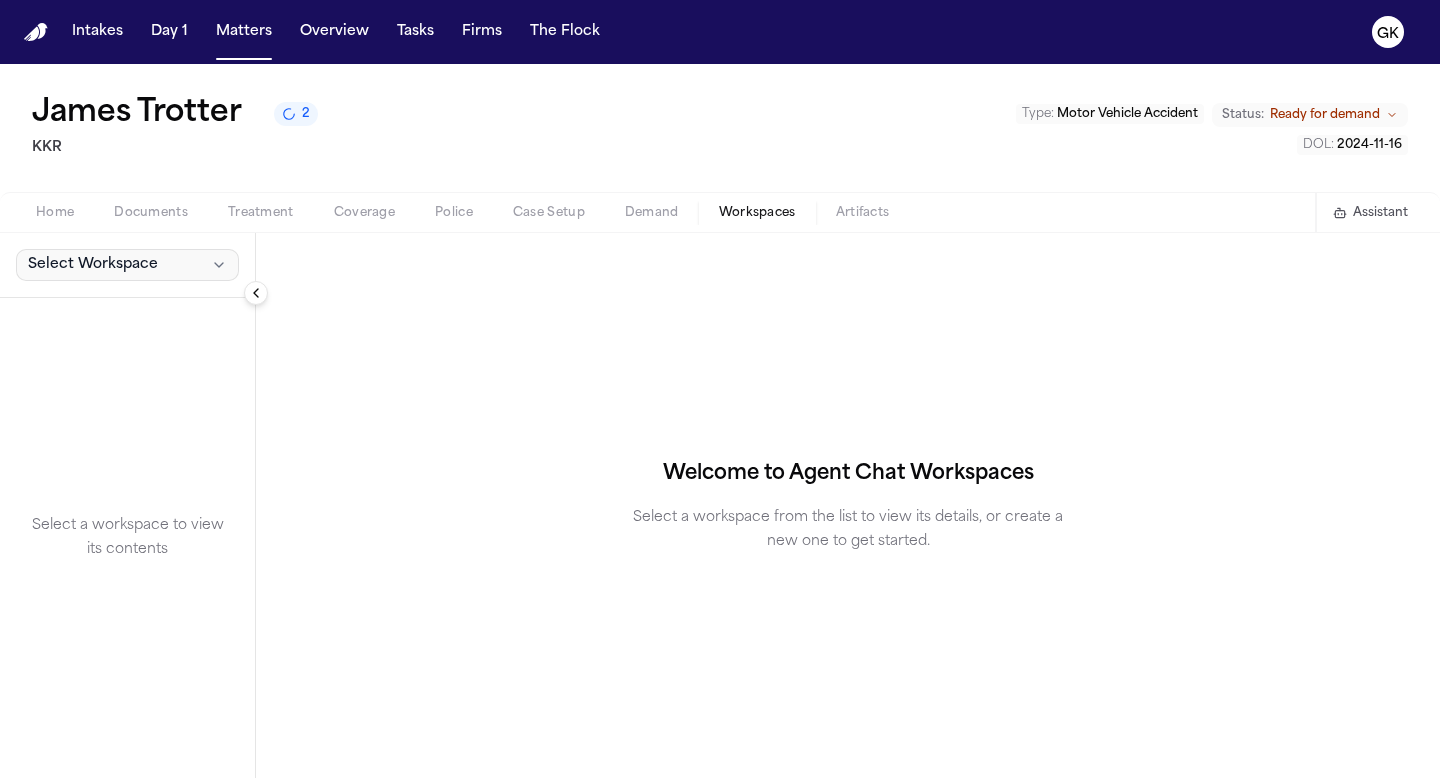 click on "Select Workspace" at bounding box center [127, 265] 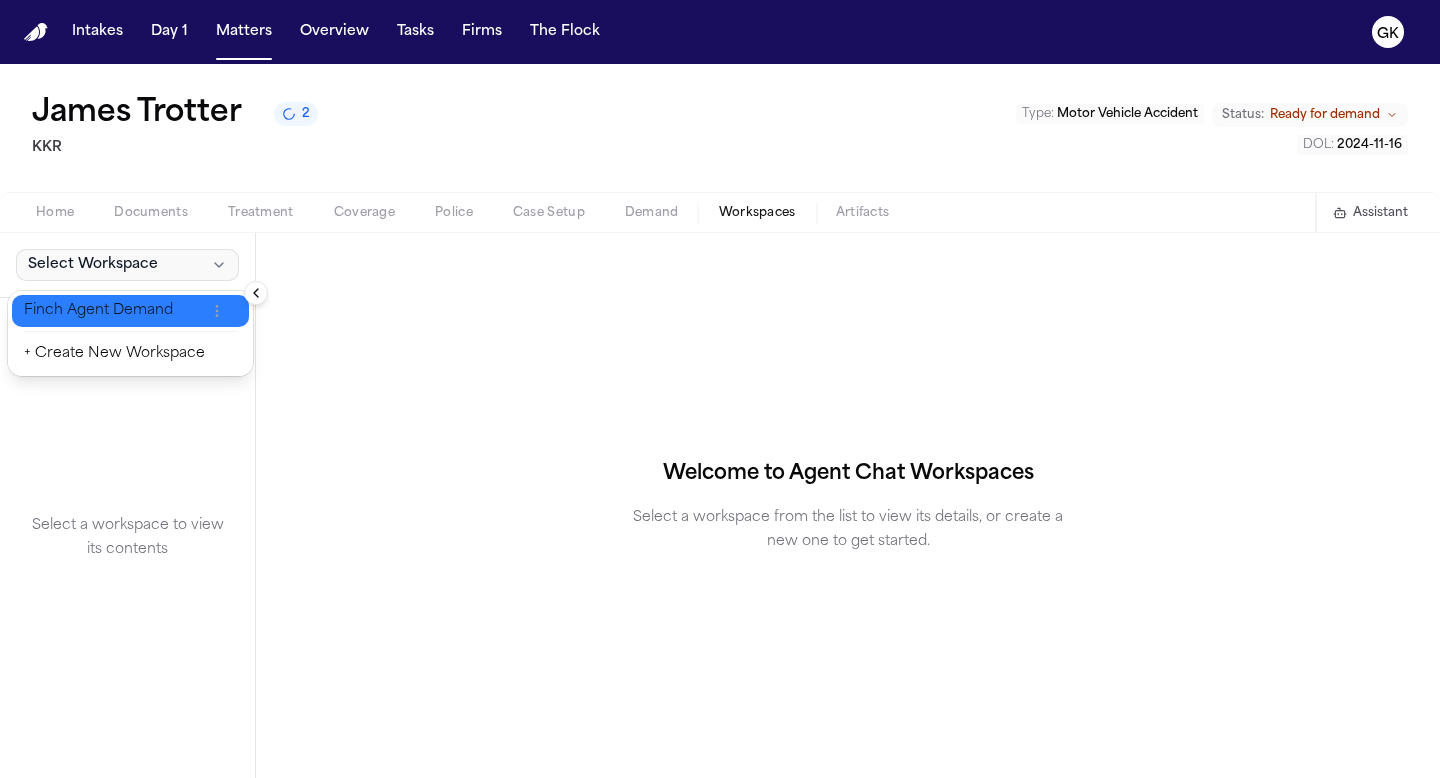 click on "Finch Agent Demand" at bounding box center (114, 311) 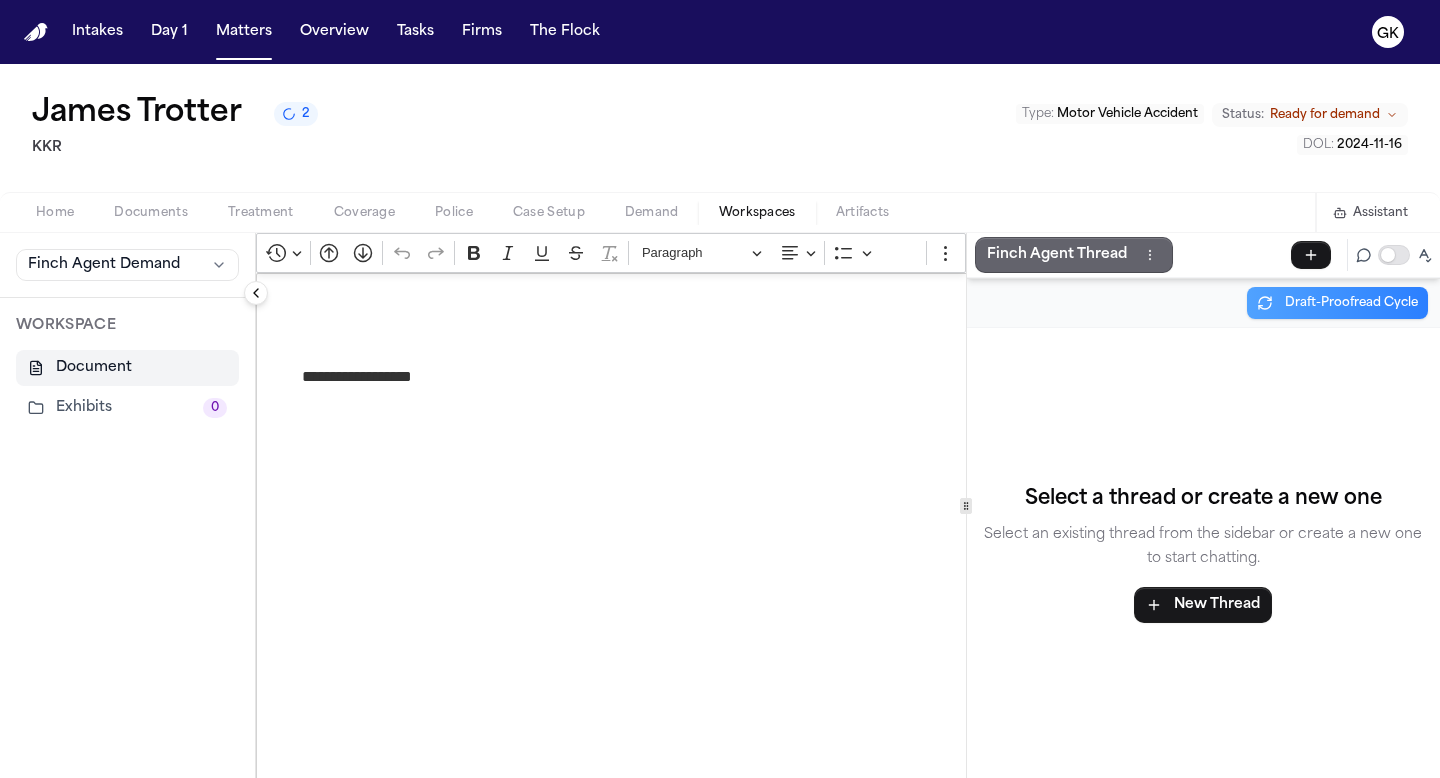 click on "Finch Agent Thread" at bounding box center [1057, 255] 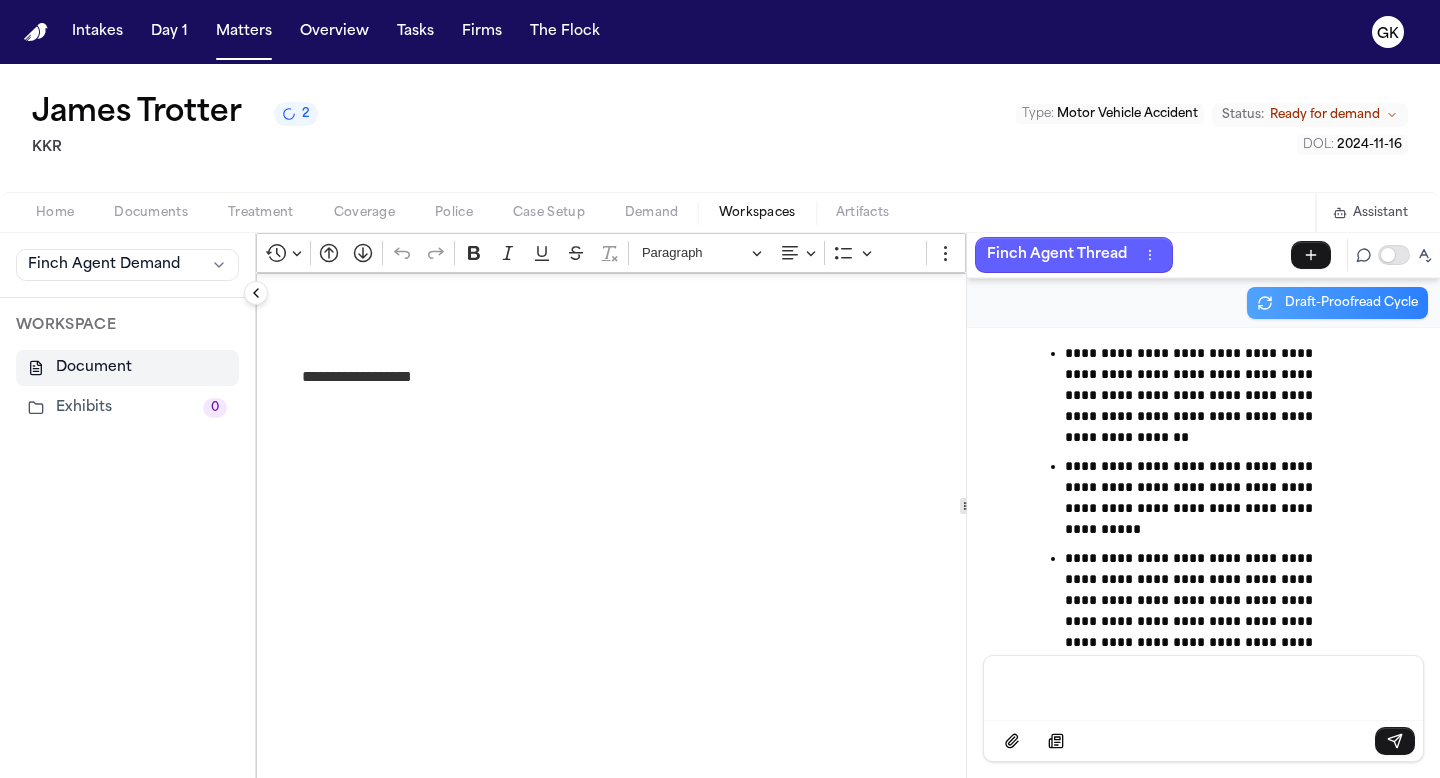 scroll, scrollTop: 9238, scrollLeft: 0, axis: vertical 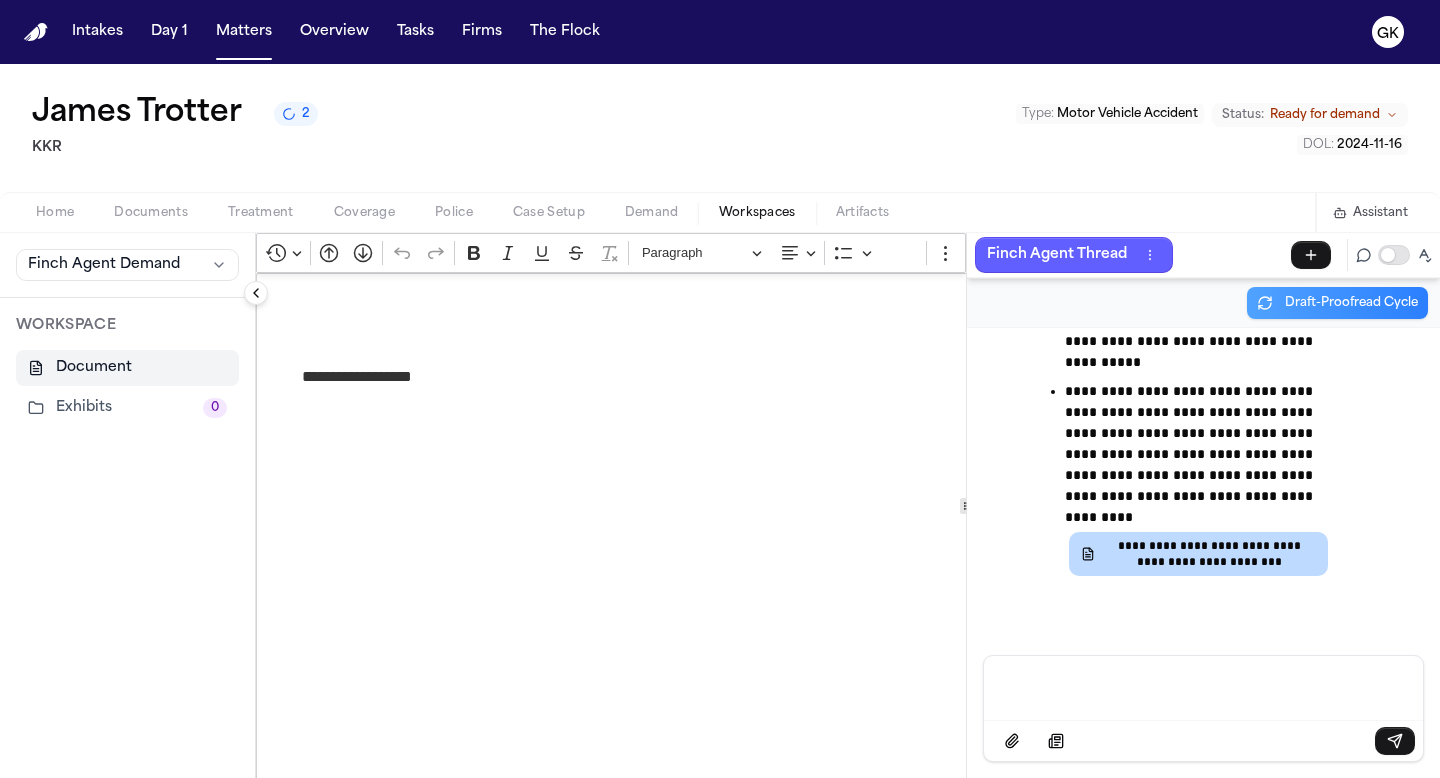 click on "Home" at bounding box center (55, 213) 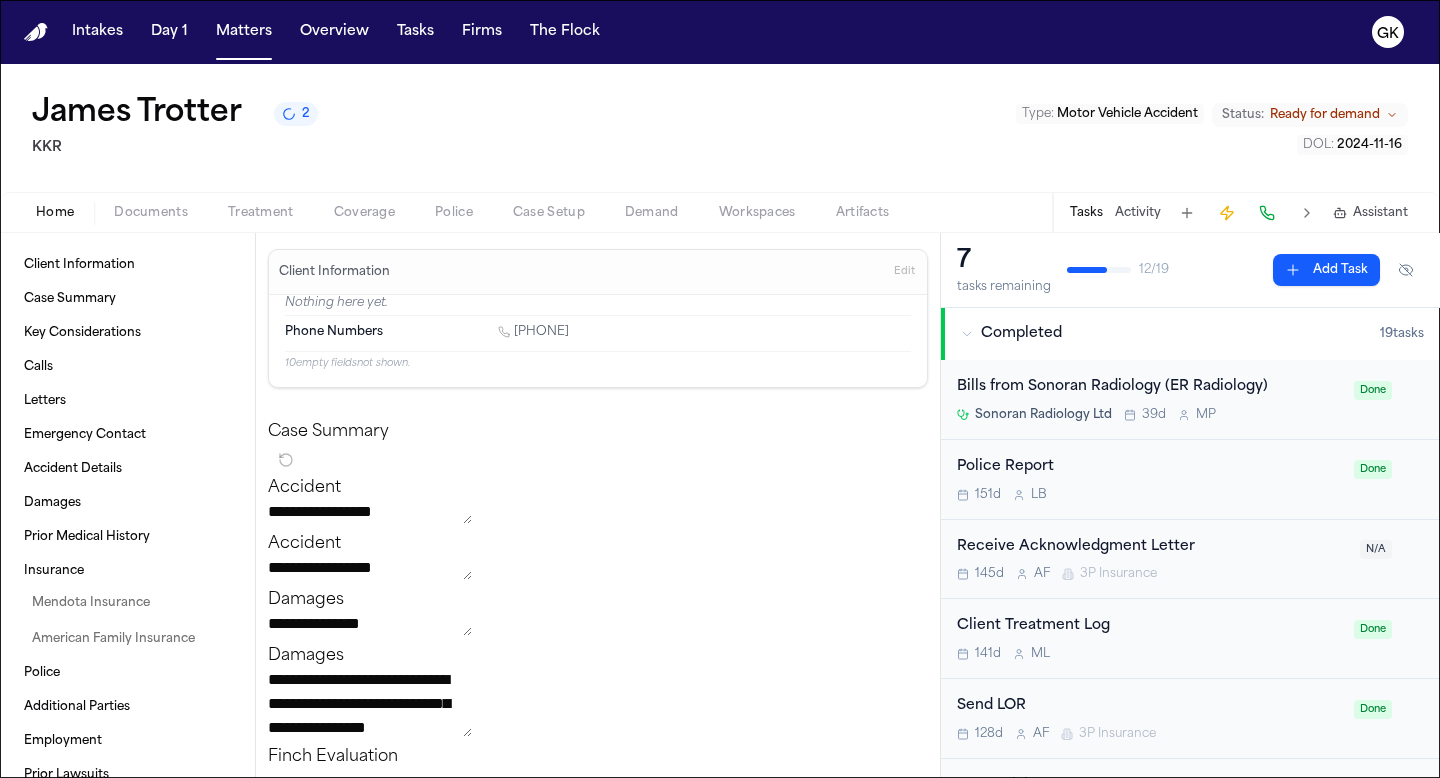 click 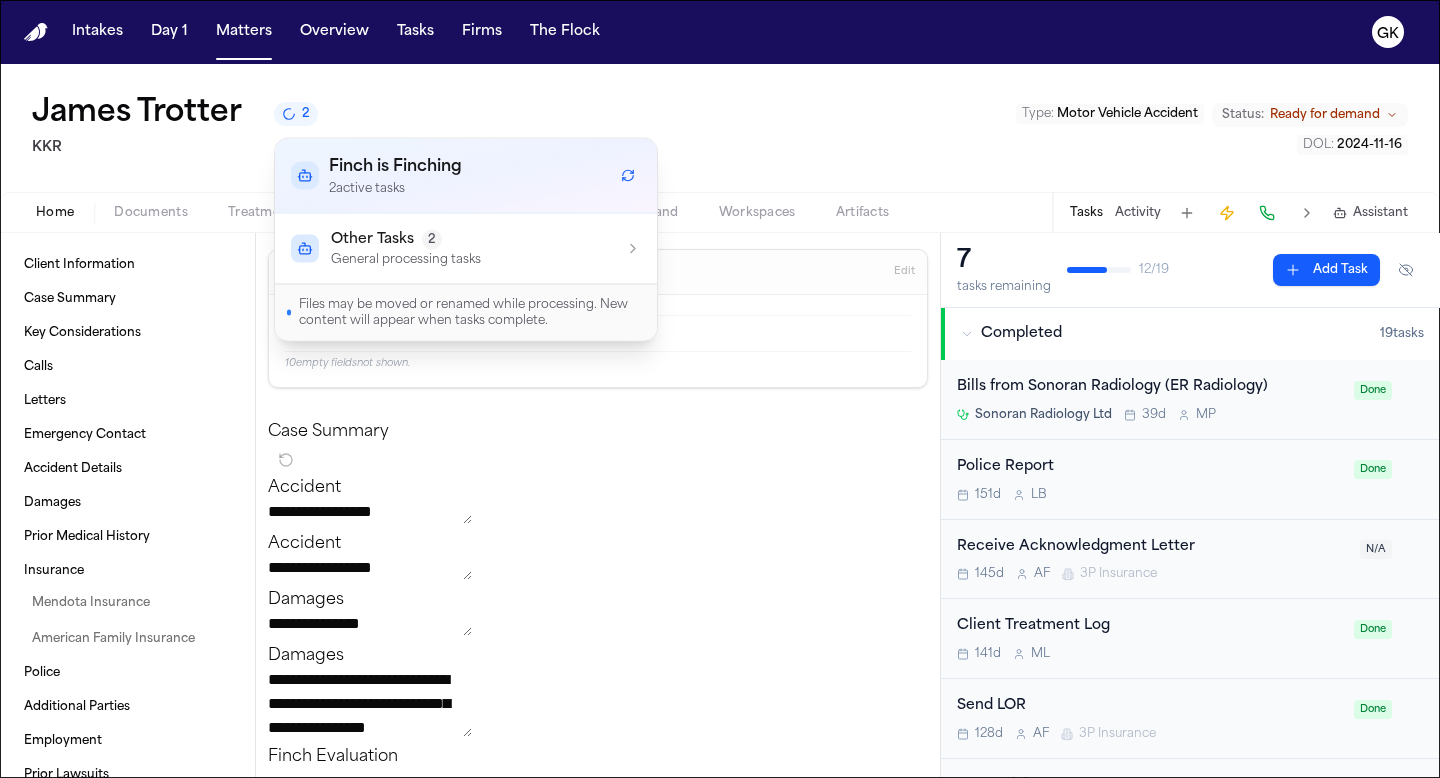 click on "Finch is Finching 2  active task s" at bounding box center (466, 176) 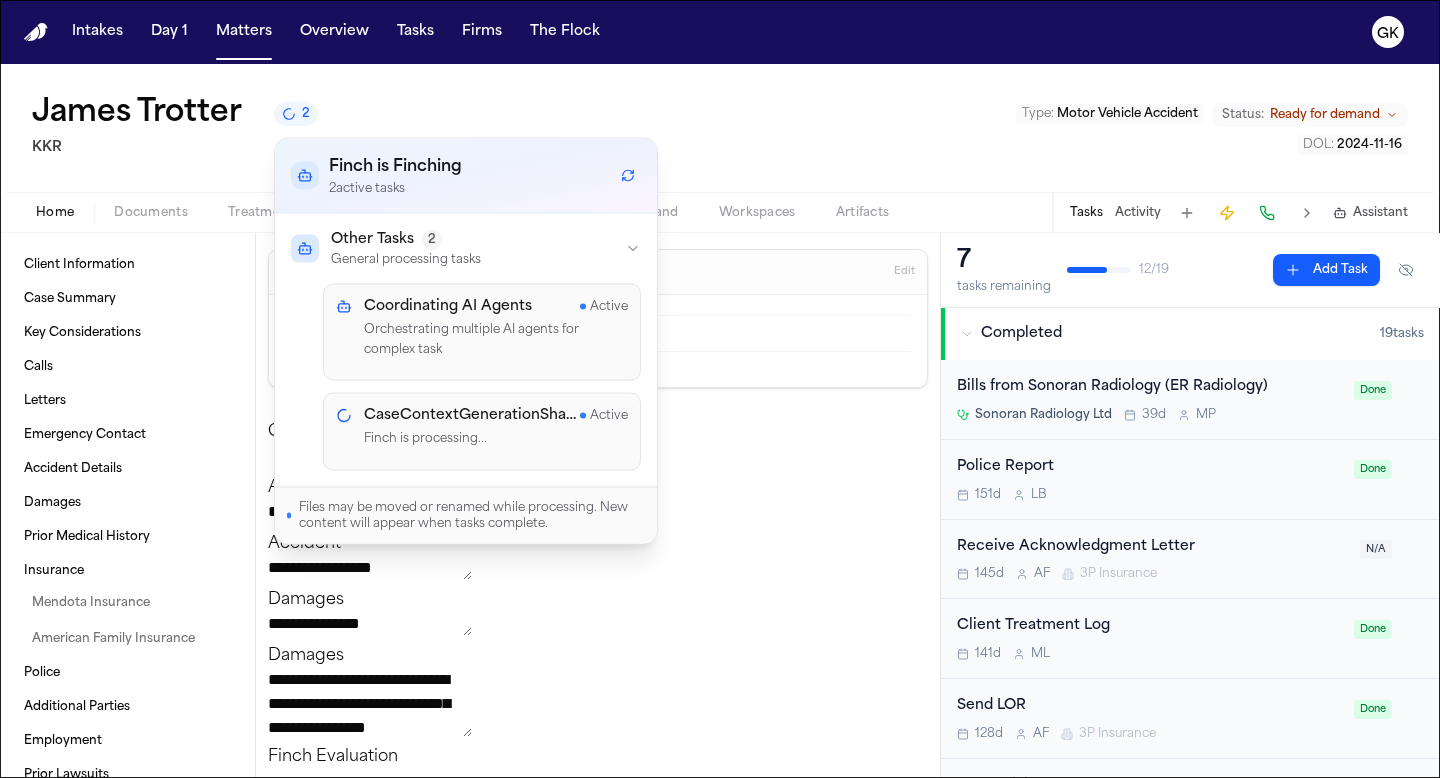 click on "CaseContextGenerationSharded" at bounding box center [472, 416] 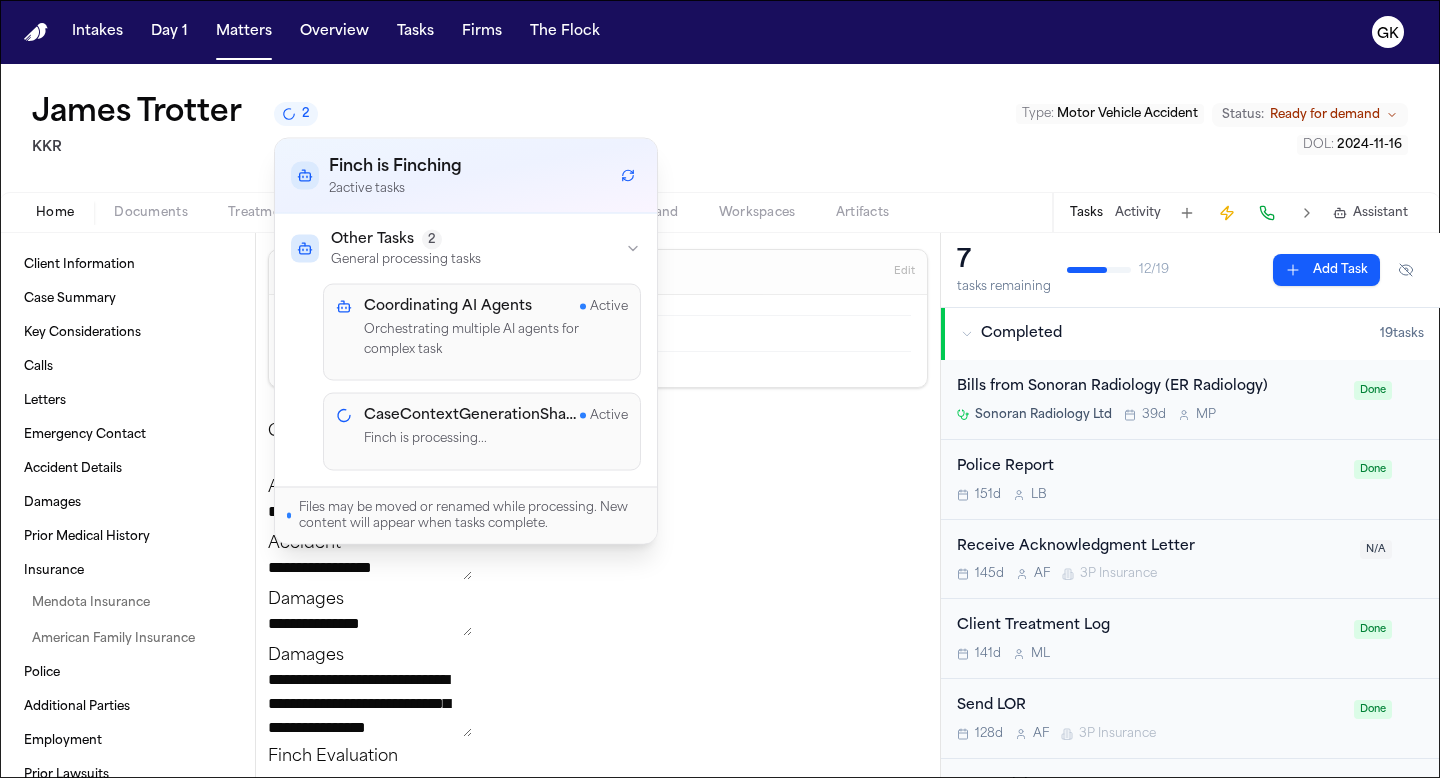 click 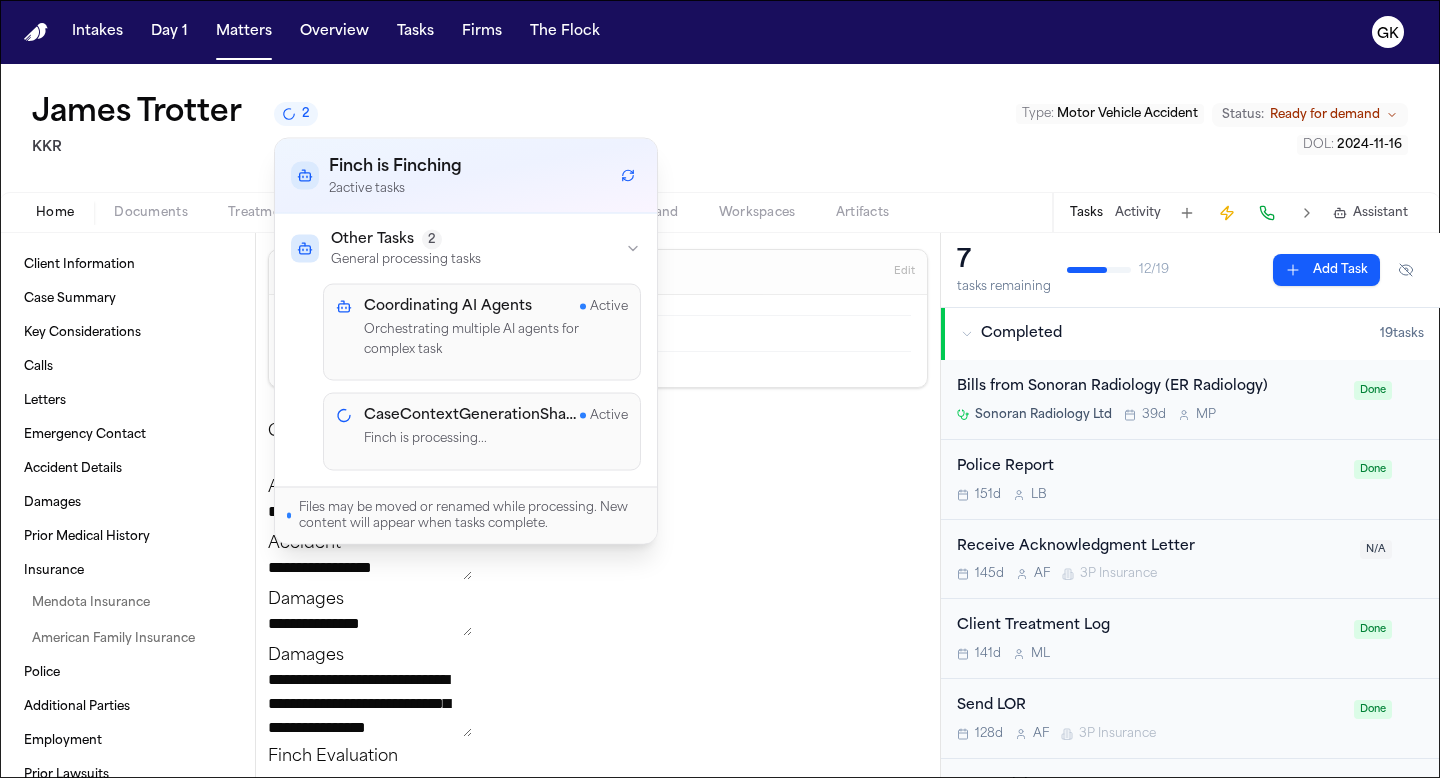 click on "James Trotter 2 KKR Type :   Motor Vehicle Accident Status: Ready for demand DOL :   2024-11-16" at bounding box center [720, 128] 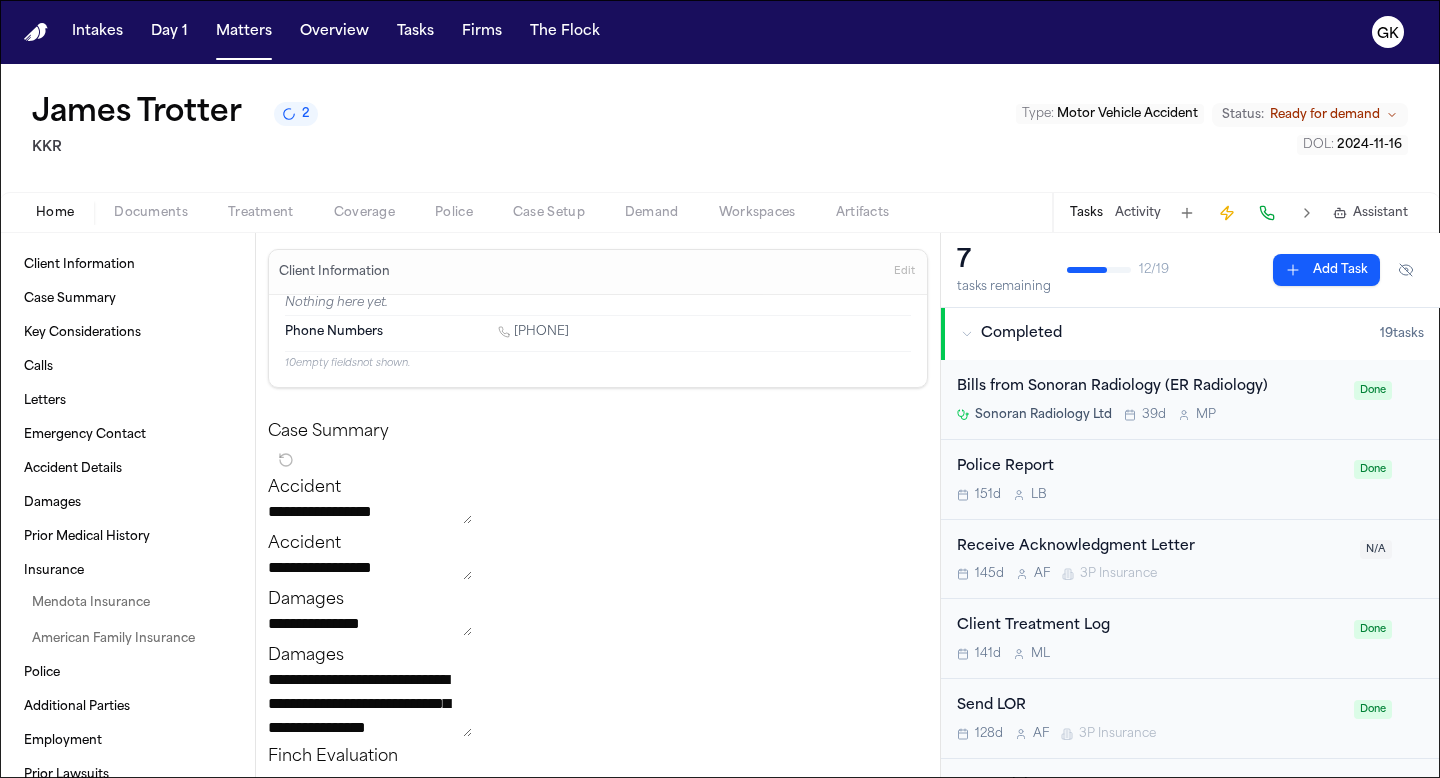 click on "Demand" at bounding box center [652, 213] 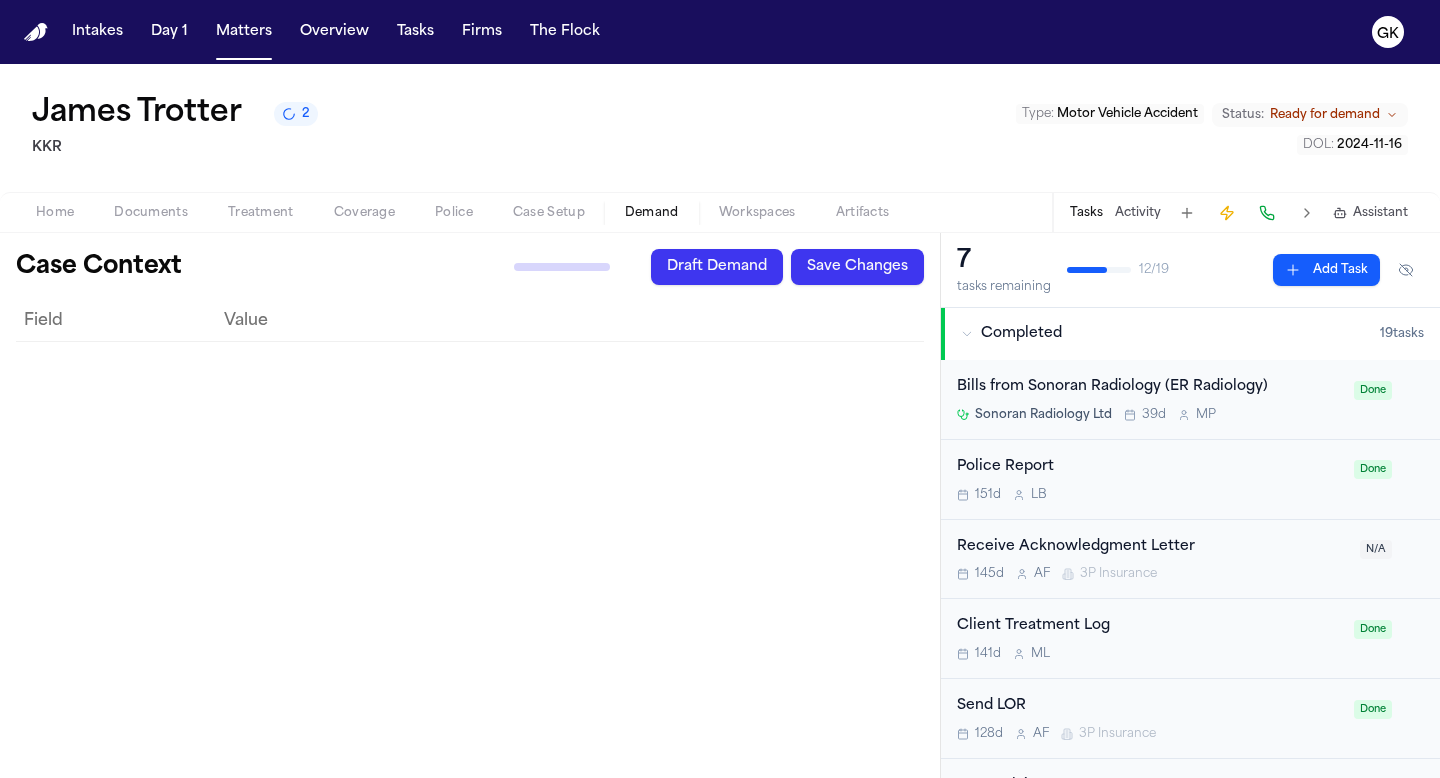 click on "Generate Context Draft Demand Save Changes" at bounding box center (702, 267) 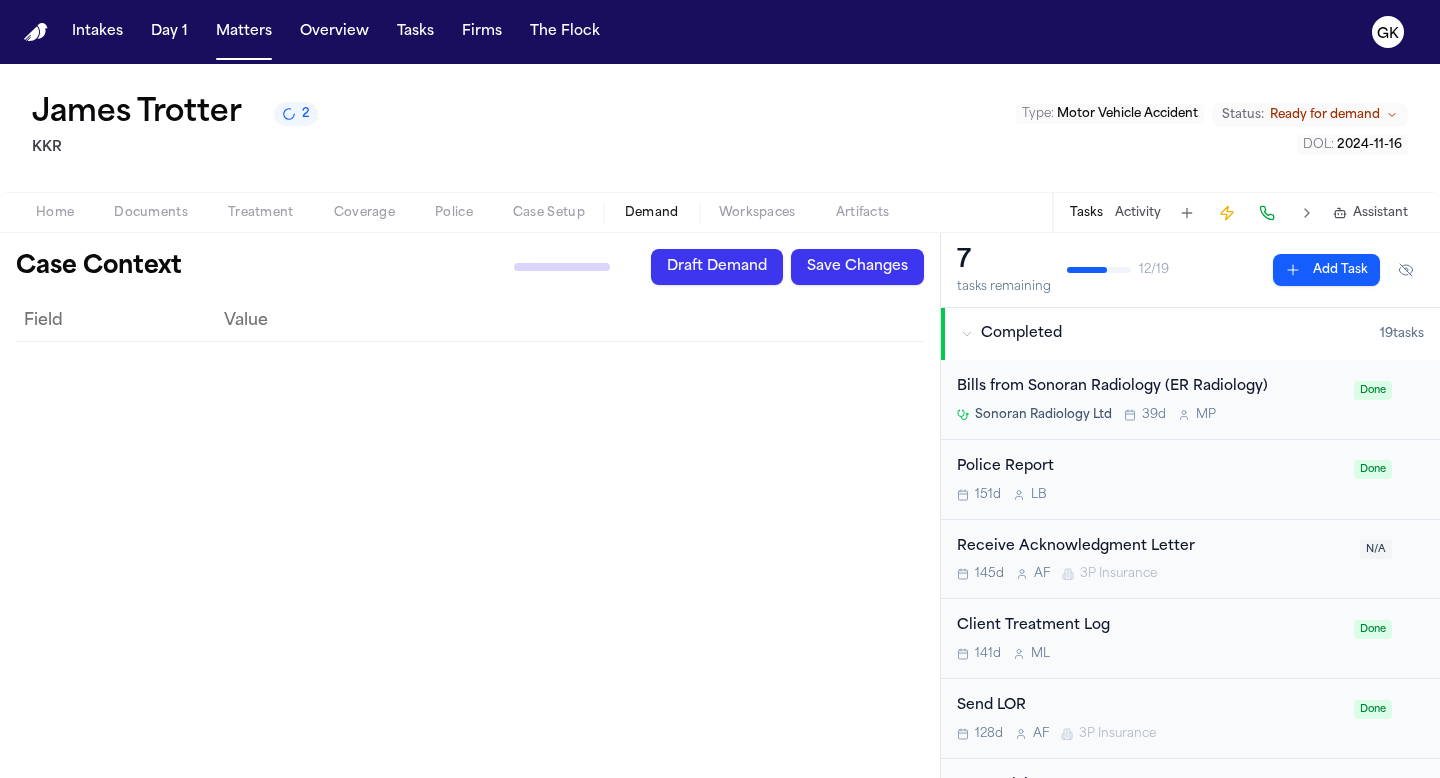 click on "Generate Context Draft Demand Save Changes" at bounding box center [702, 267] 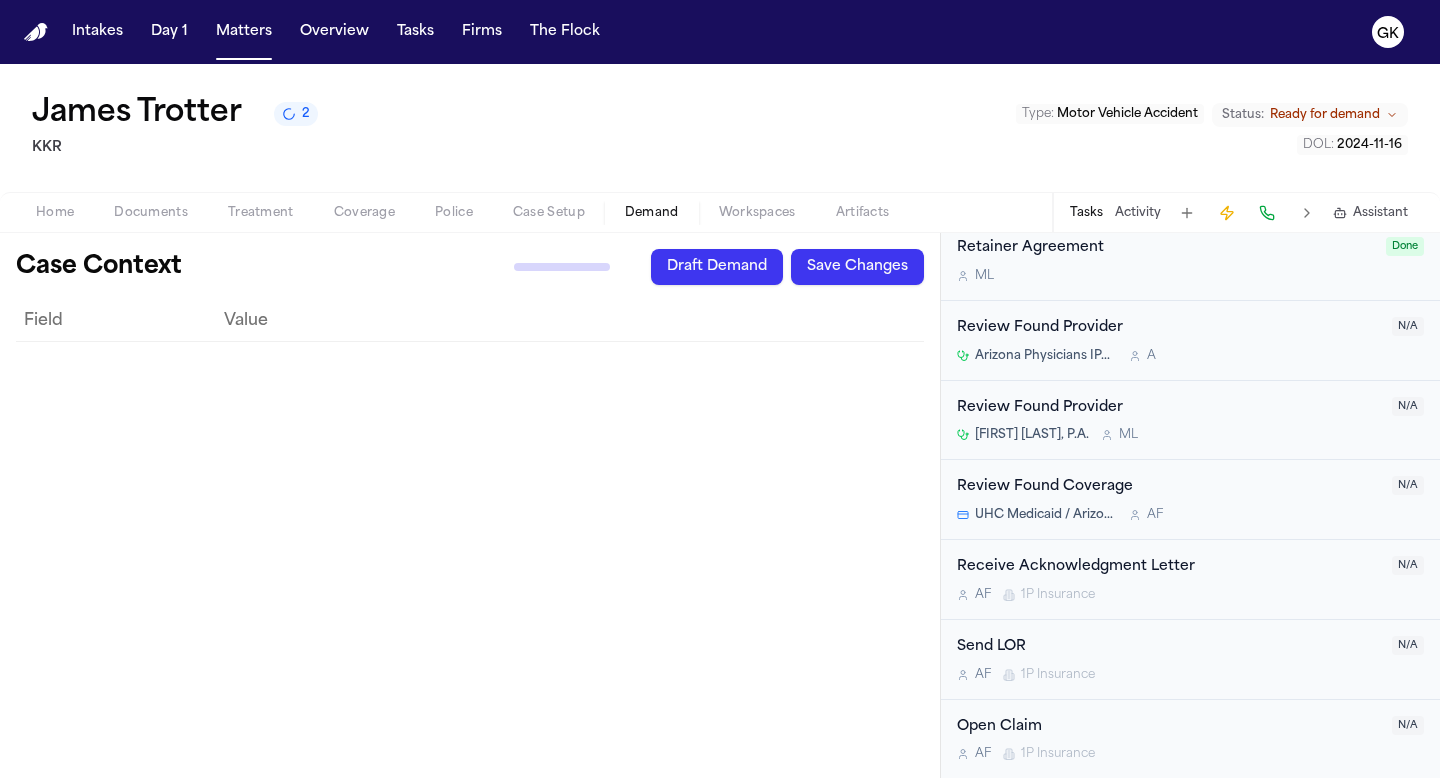 scroll, scrollTop: 0, scrollLeft: 0, axis: both 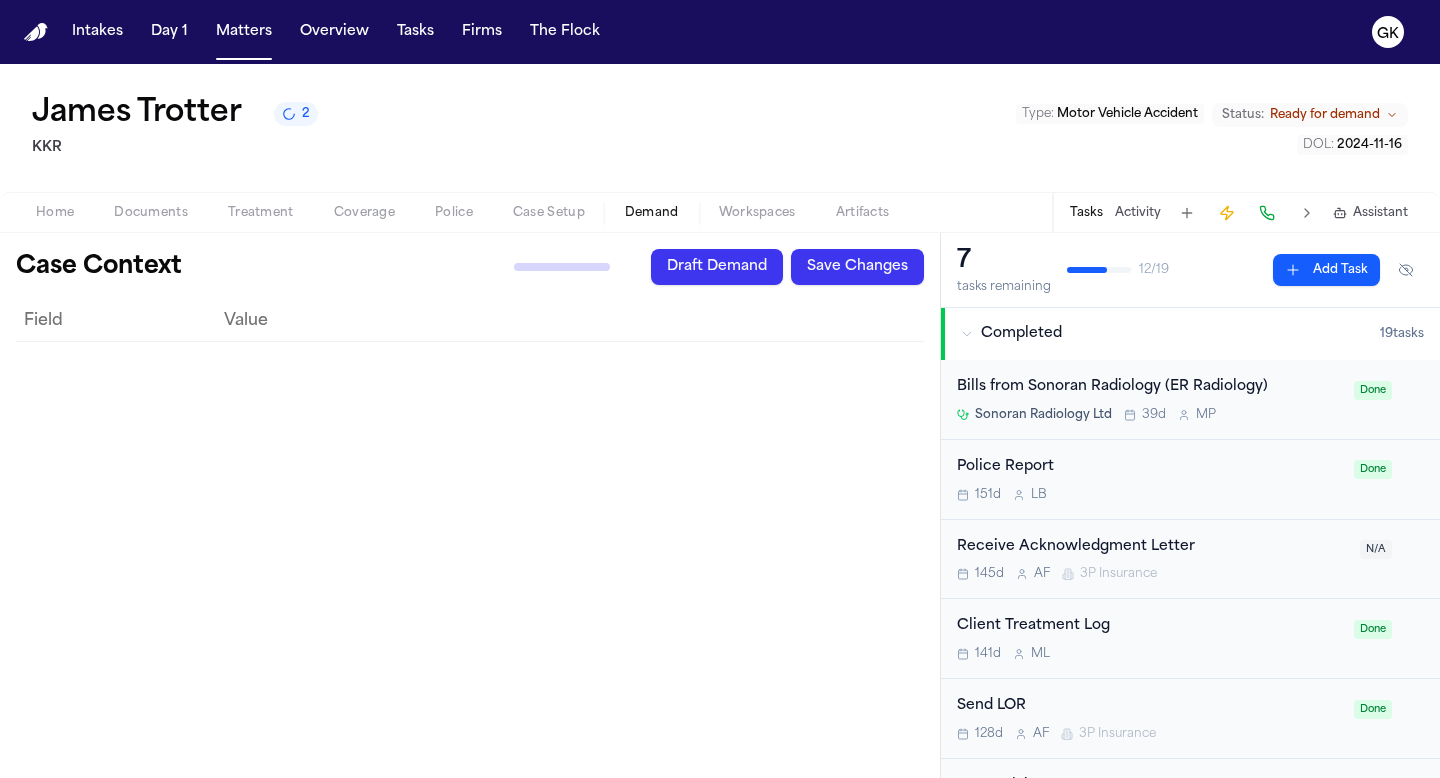 click on "2" at bounding box center [296, 114] 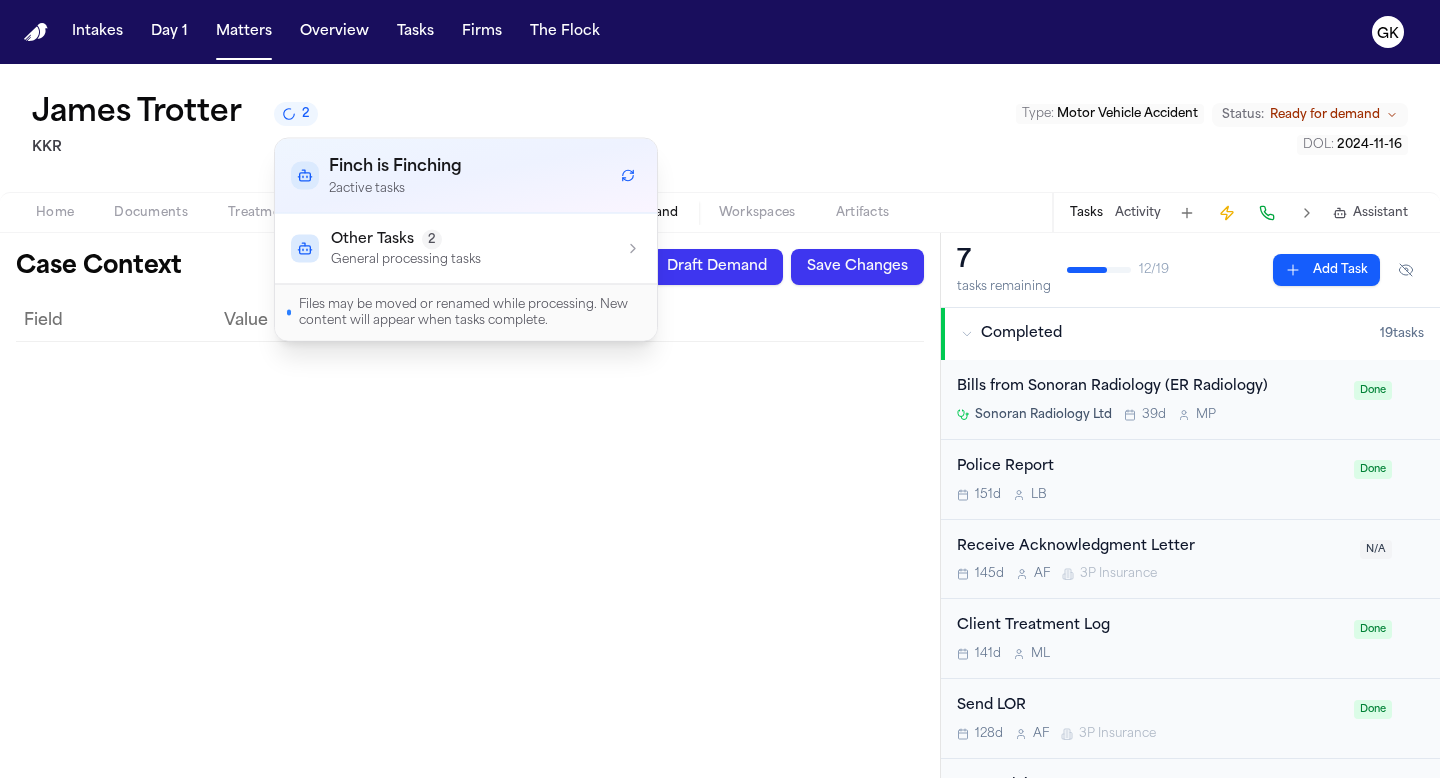 click on "Other Tasks" at bounding box center (372, 240) 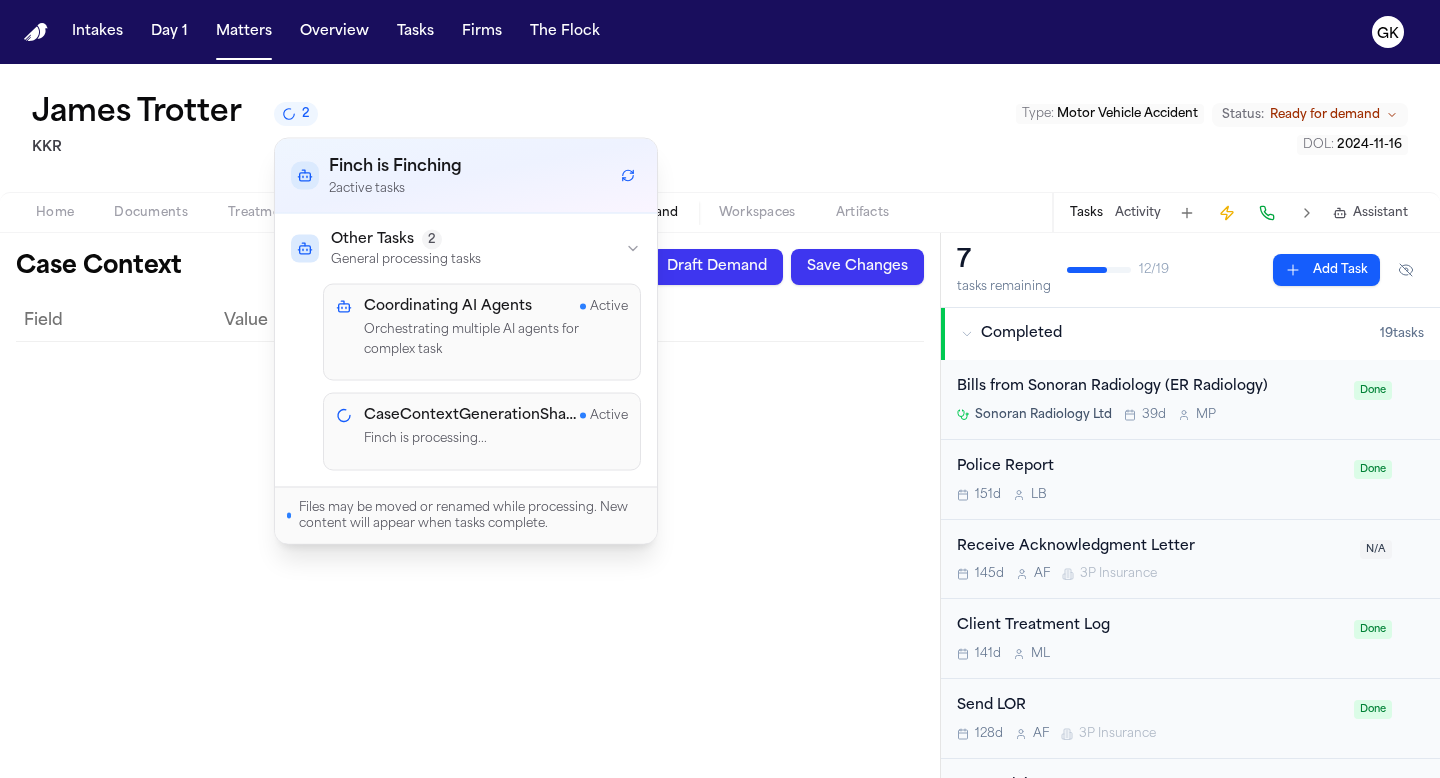 click 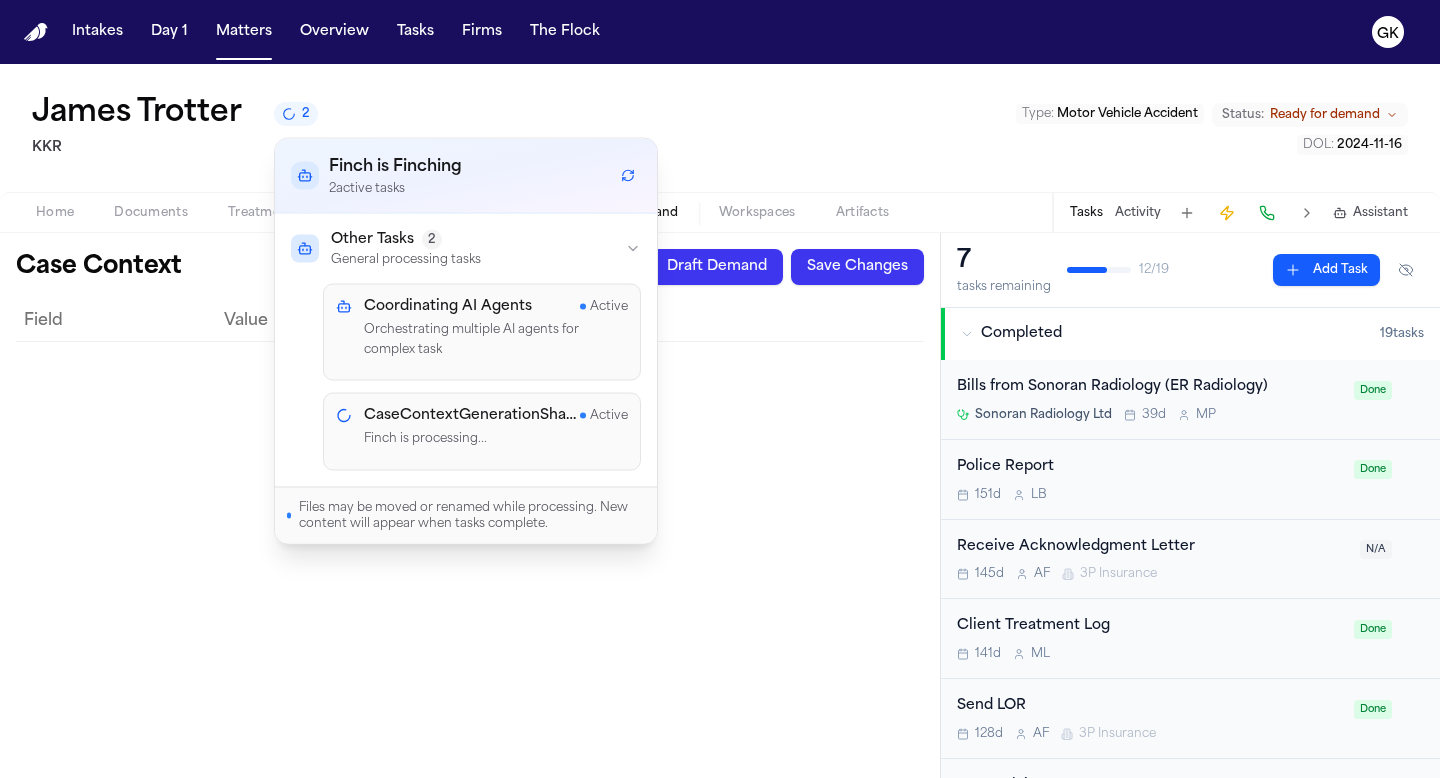 click on "CaseContextGenerationSharded" at bounding box center [472, 416] 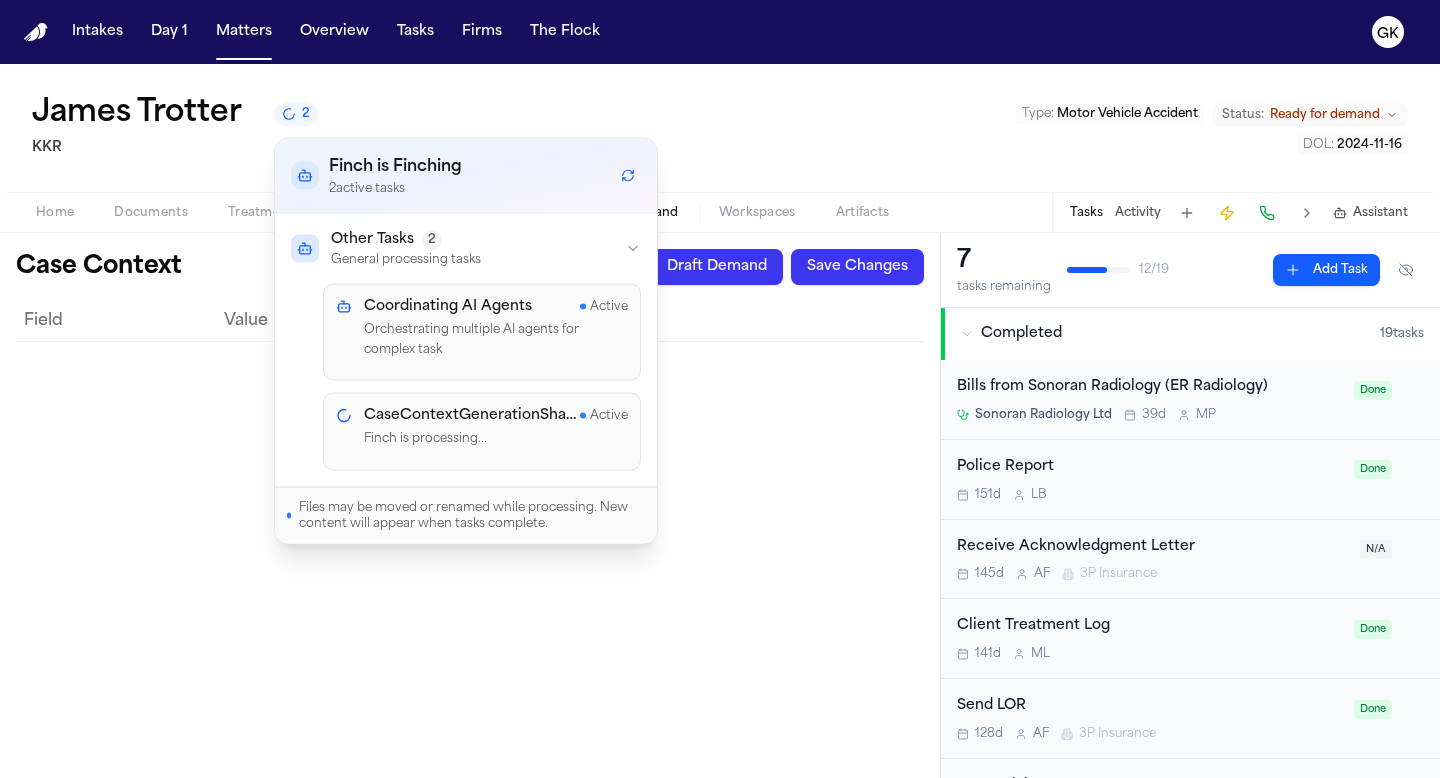click on "CaseContextGenerationSharded" at bounding box center (472, 416) 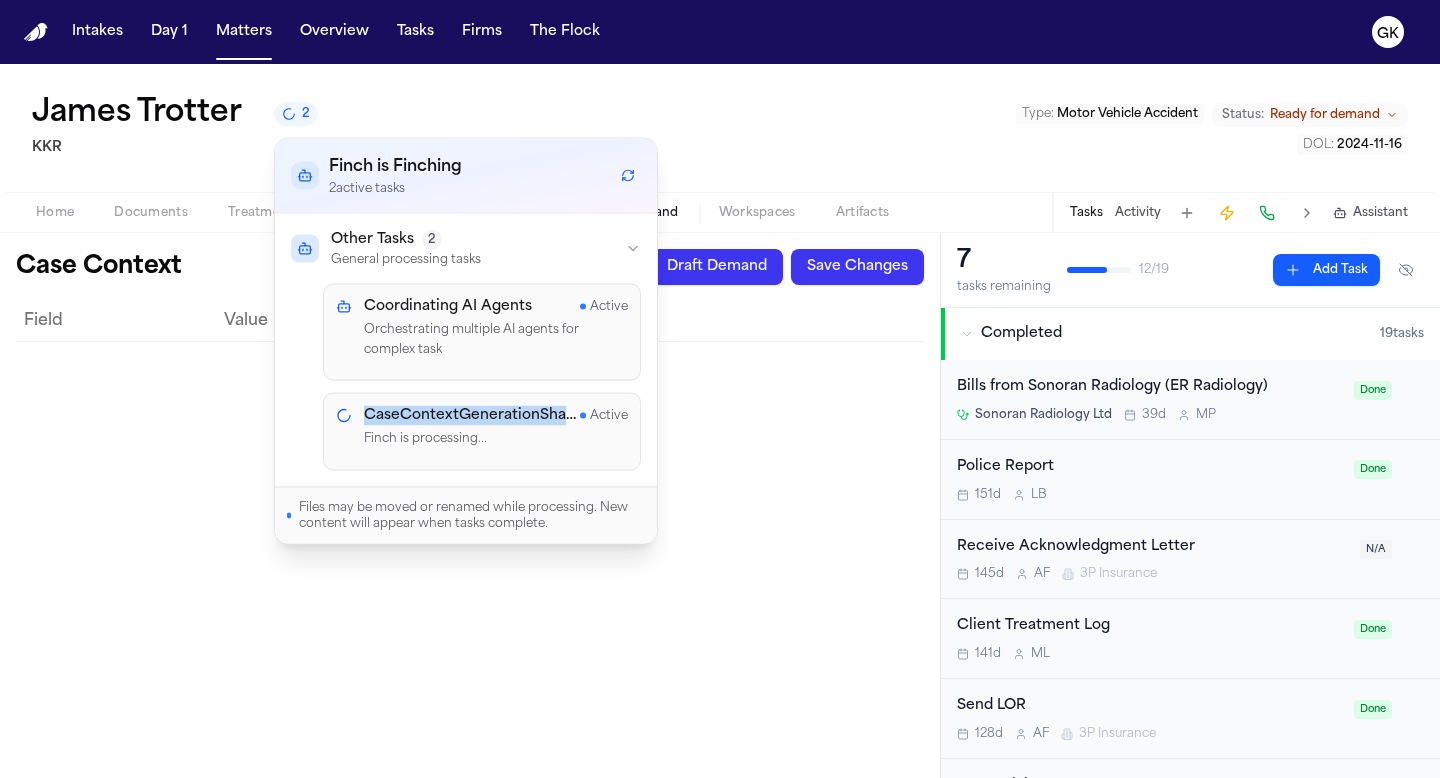 click on "CaseContextGenerationSharded" at bounding box center (472, 416) 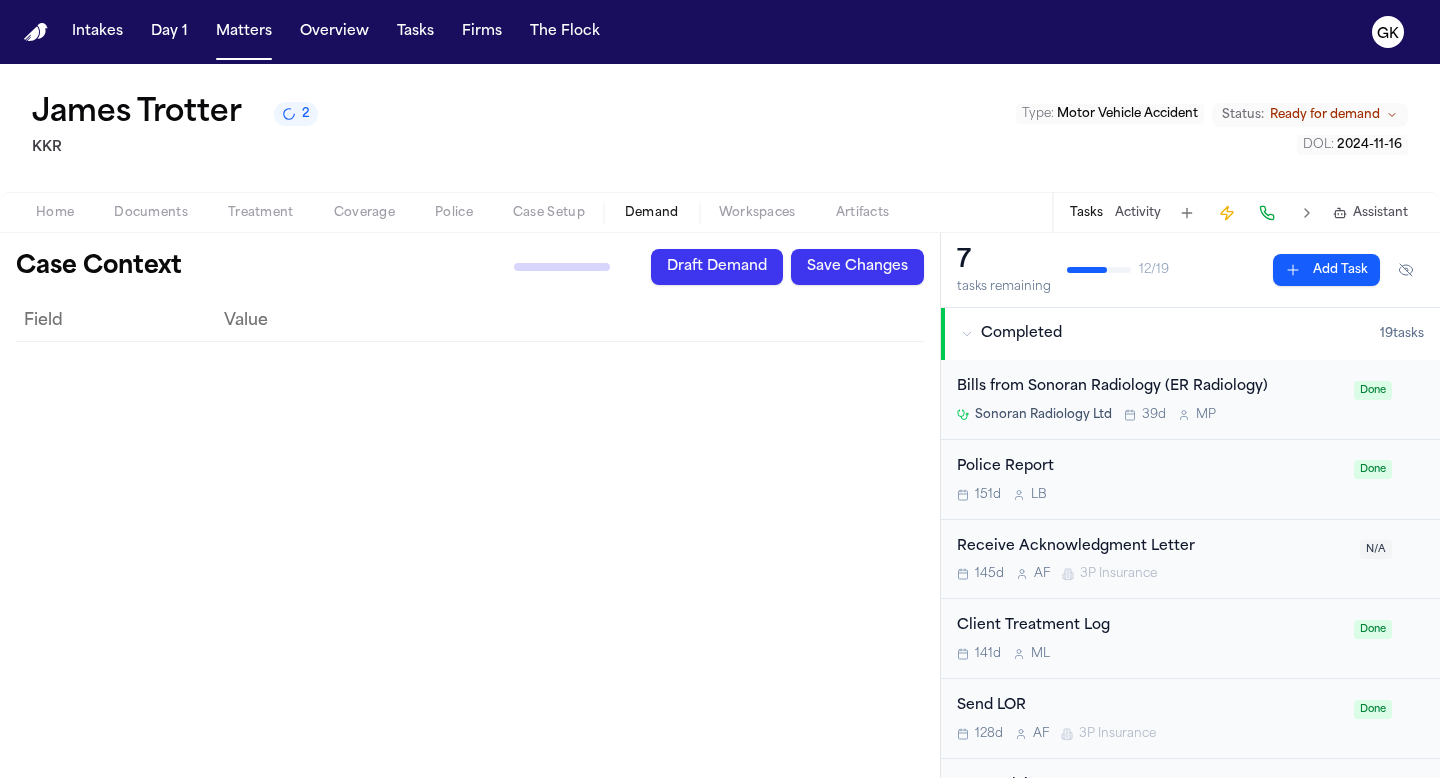 click on "James Trotter 2 KKR Type :   Motor Vehicle Accident Status: Ready for demand DOL :   2024-11-16" at bounding box center (720, 128) 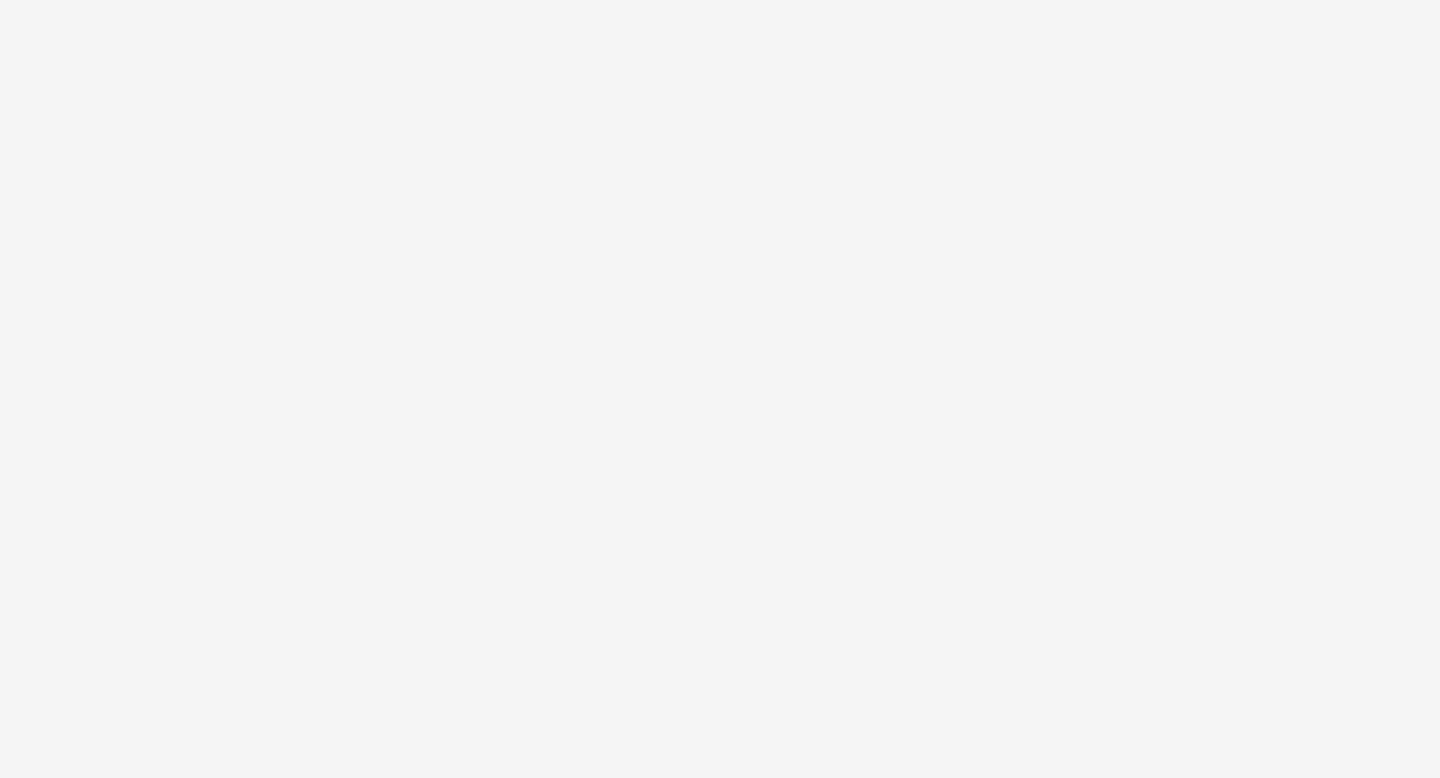 scroll, scrollTop: 0, scrollLeft: 0, axis: both 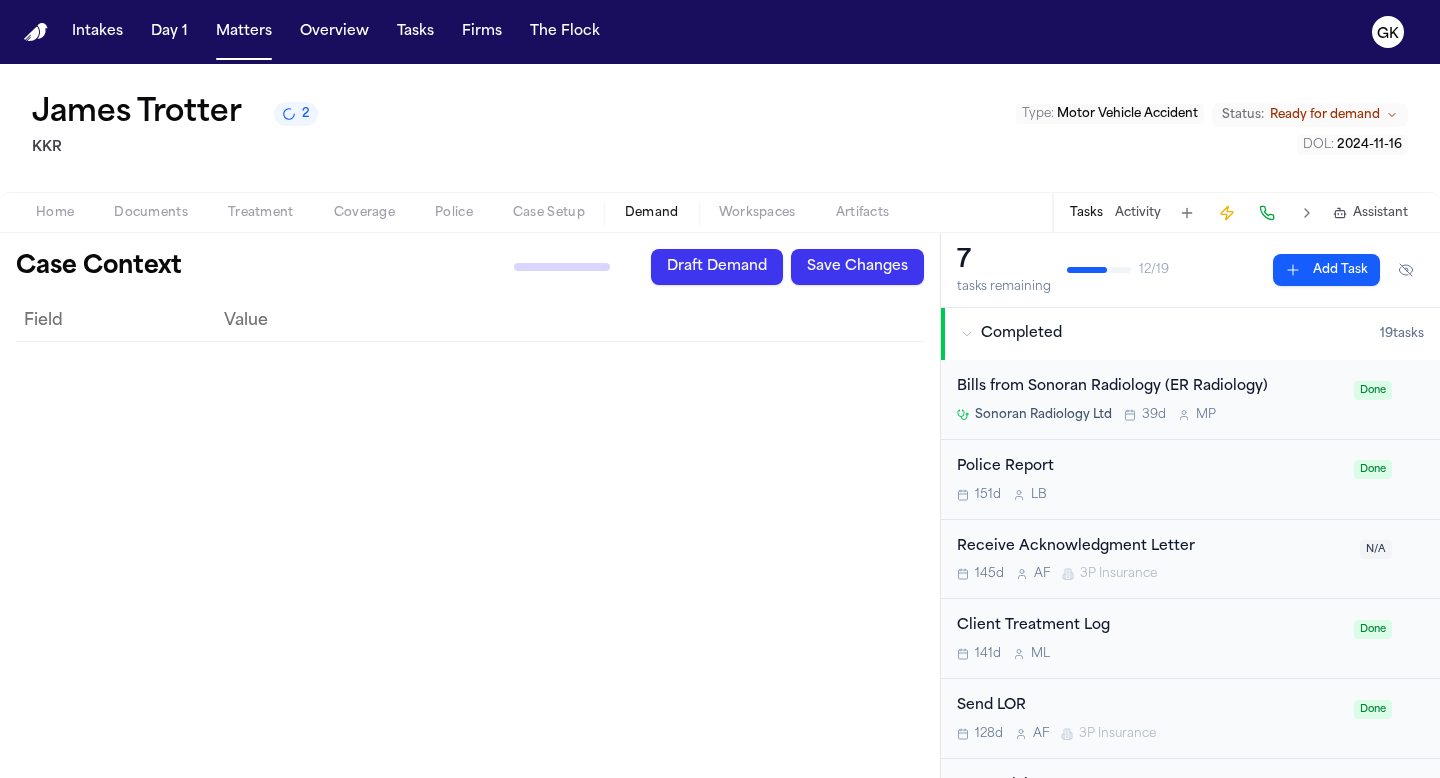 click on "Generate Context Draft Demand Save Changes" at bounding box center (702, 267) 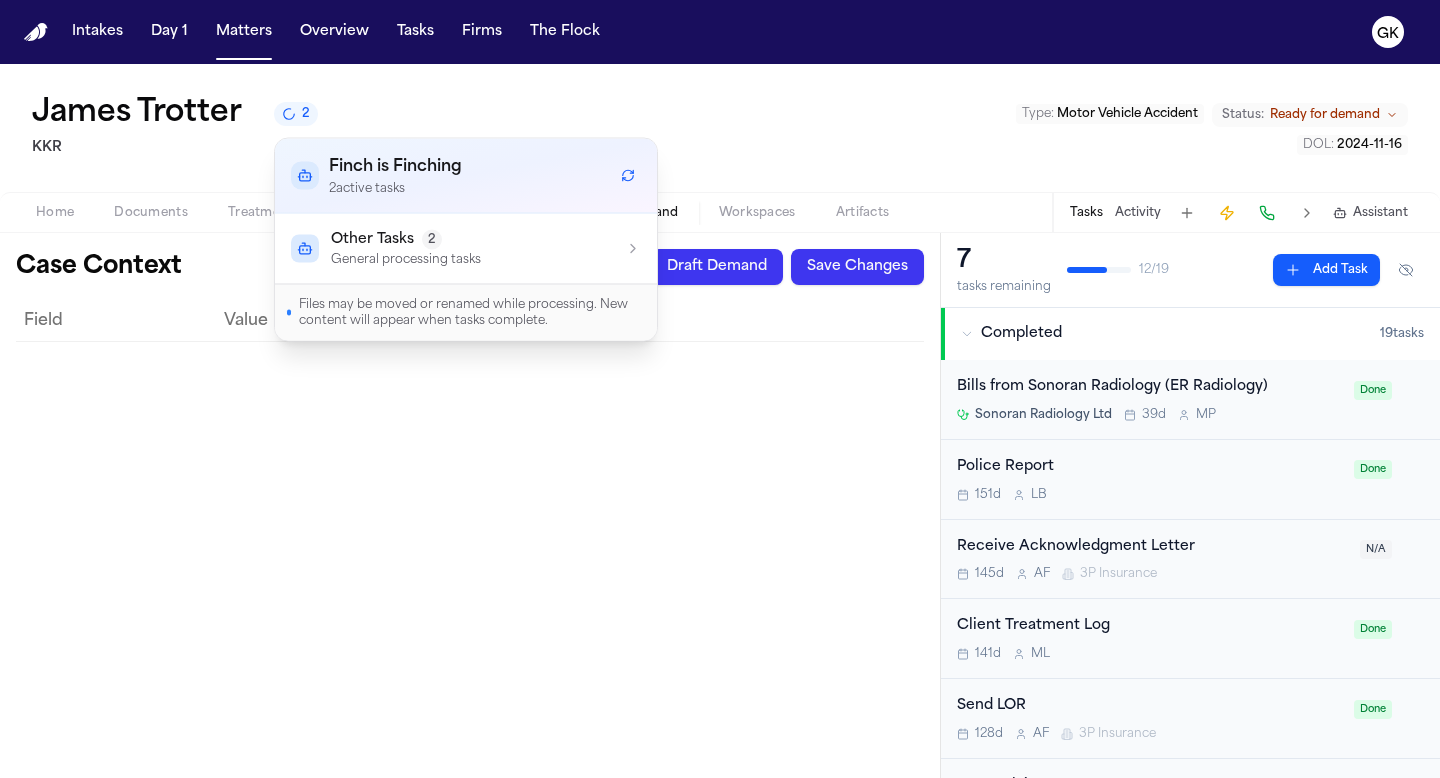 click on "Other Tasks 2" at bounding box center [406, 240] 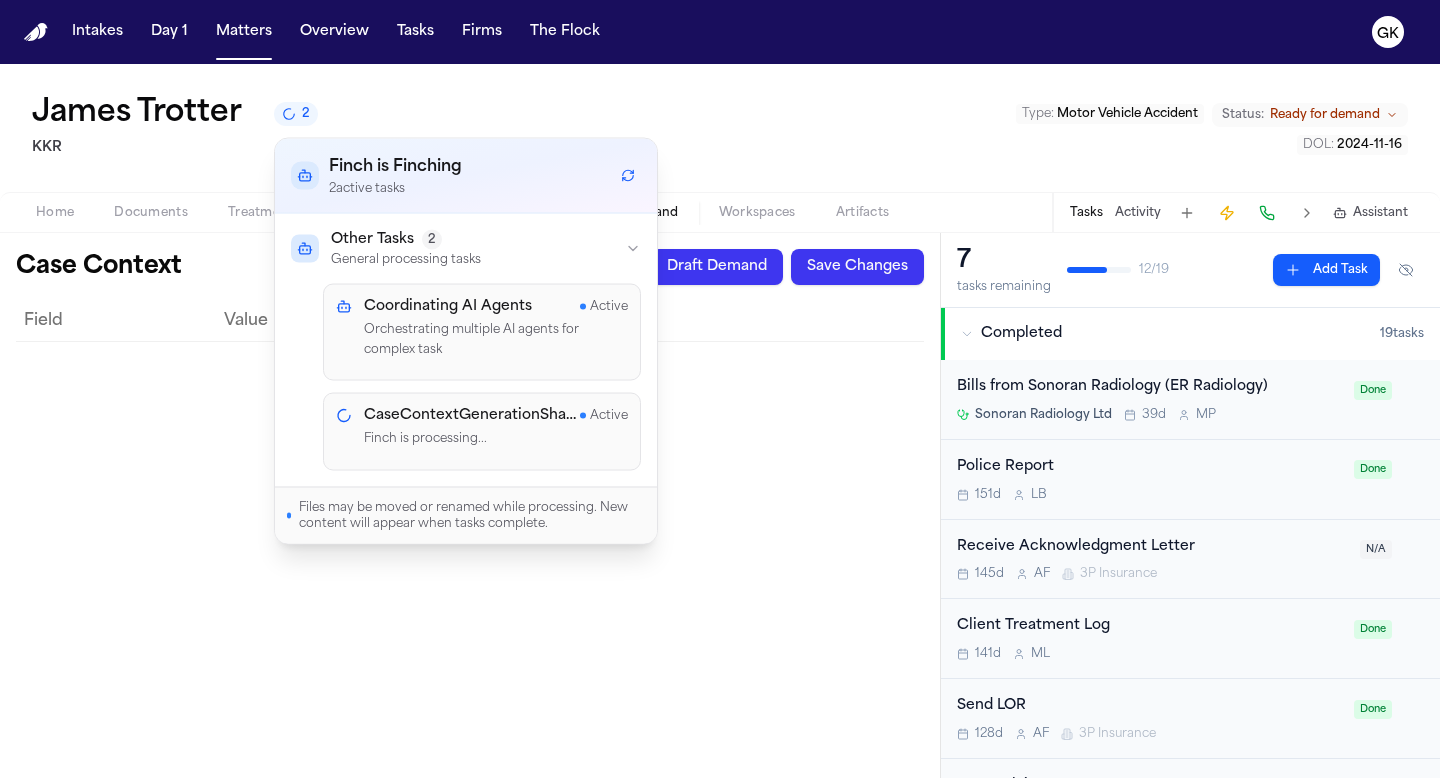 click on "CaseContextGenerationSharded" at bounding box center [472, 416] 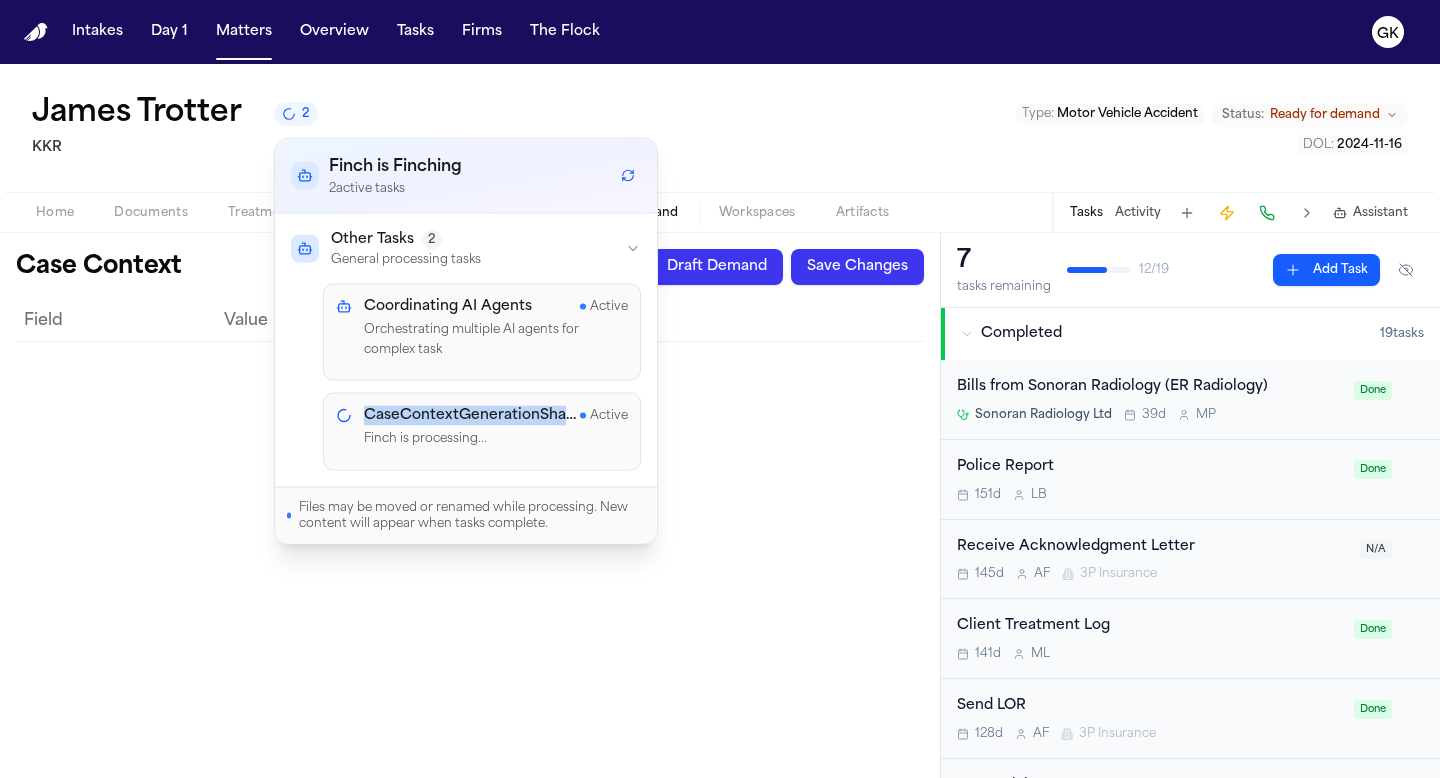 click on "CaseContextGenerationSharded" at bounding box center (472, 416) 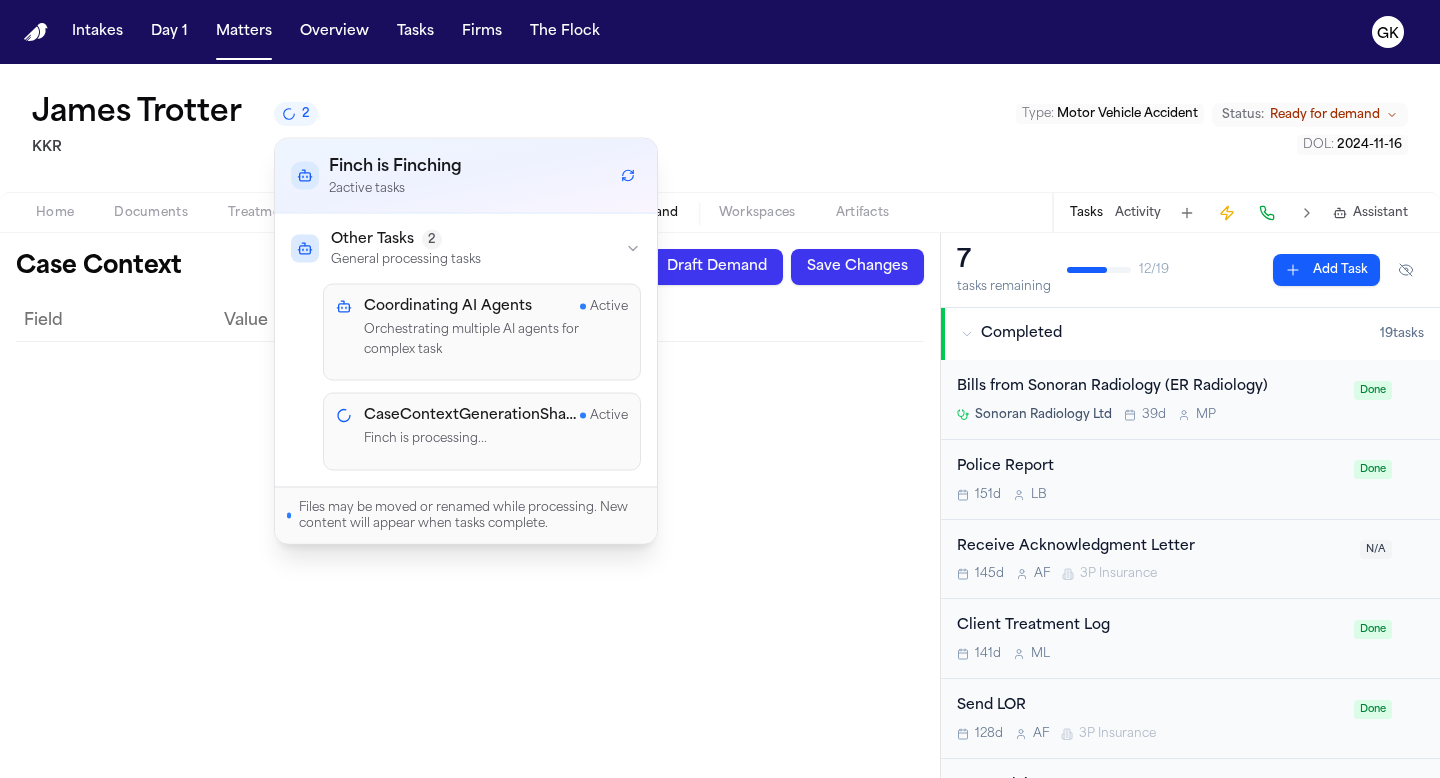 click on "CaseContextGenerationSharded Active Finch is processing..." at bounding box center [496, 432] 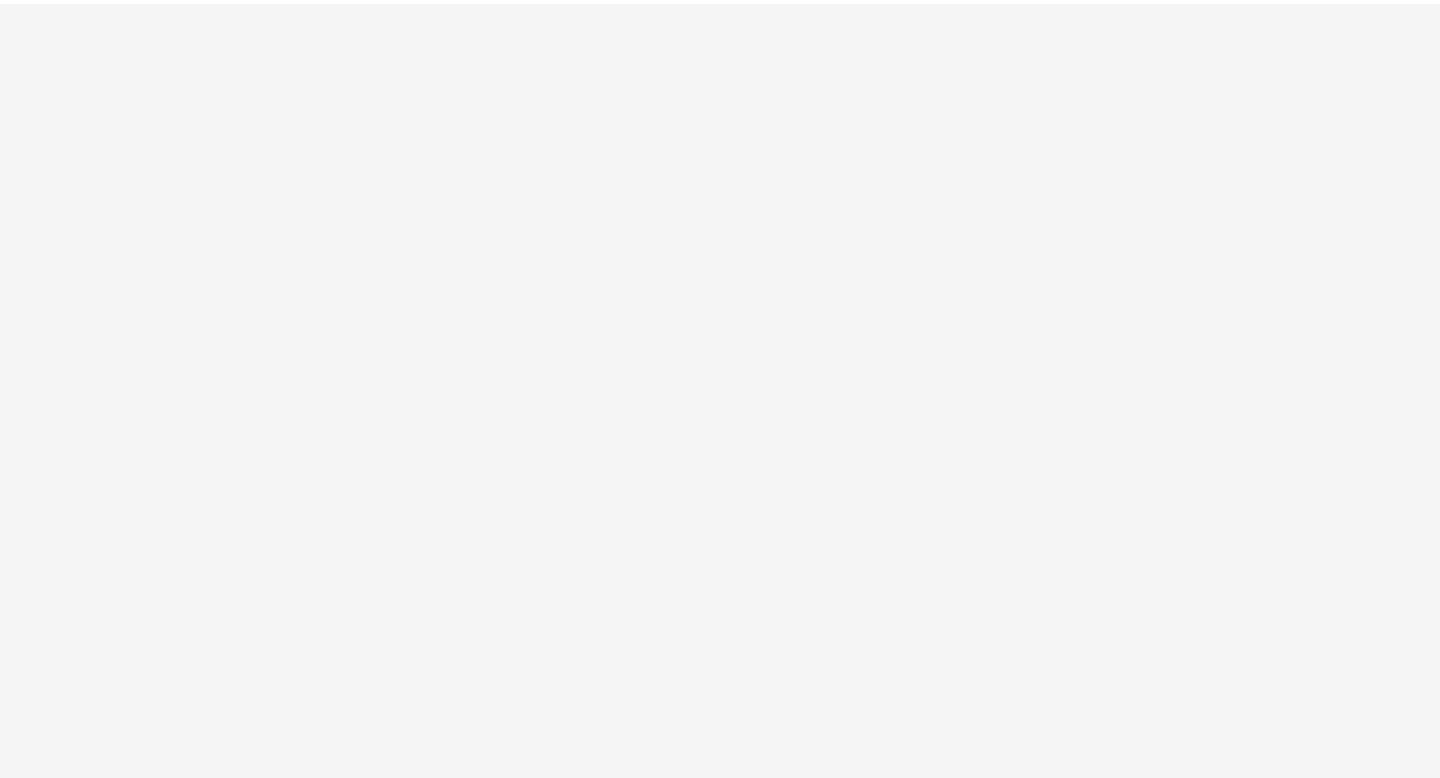 scroll, scrollTop: 0, scrollLeft: 0, axis: both 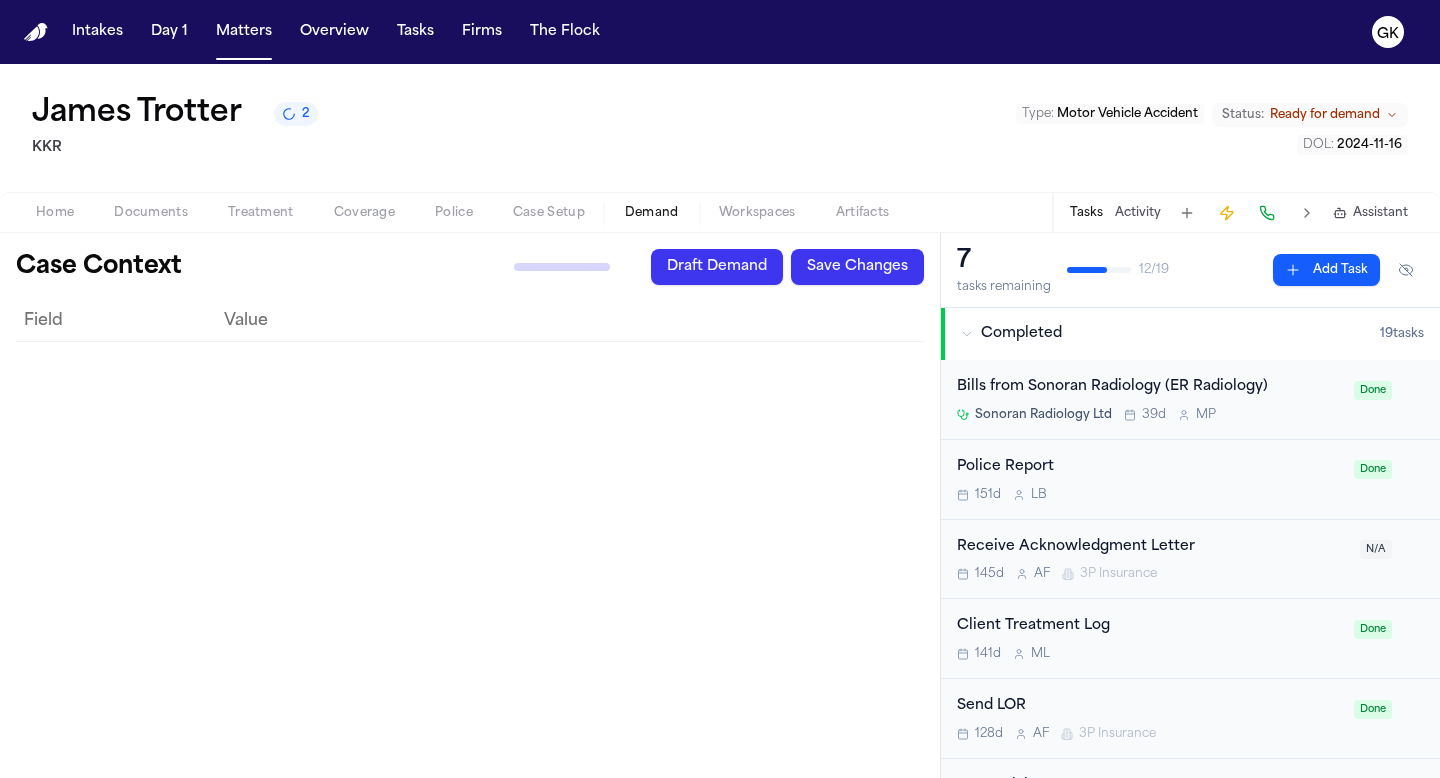 click on "Generate Context Draft Demand Save Changes" at bounding box center (702, 267) 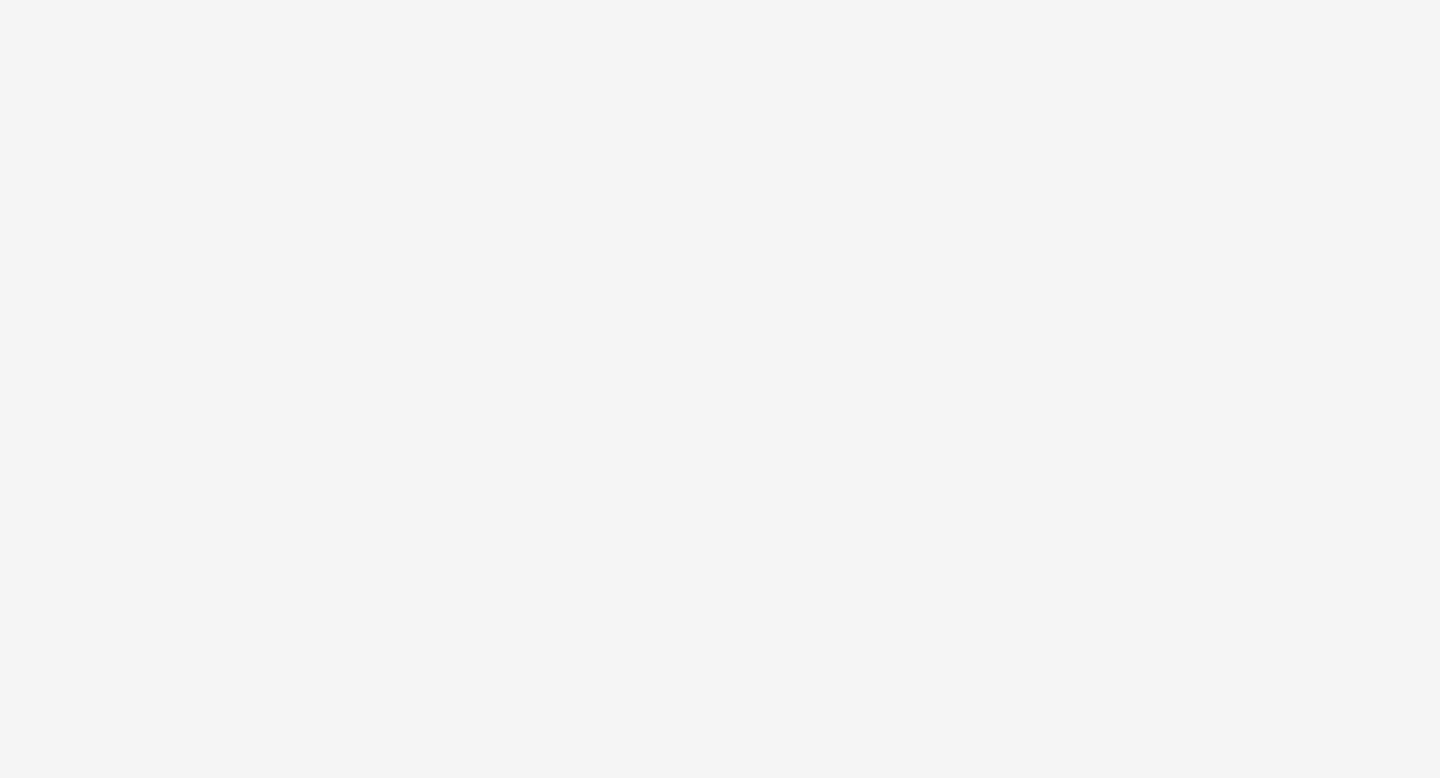 scroll, scrollTop: 0, scrollLeft: 0, axis: both 